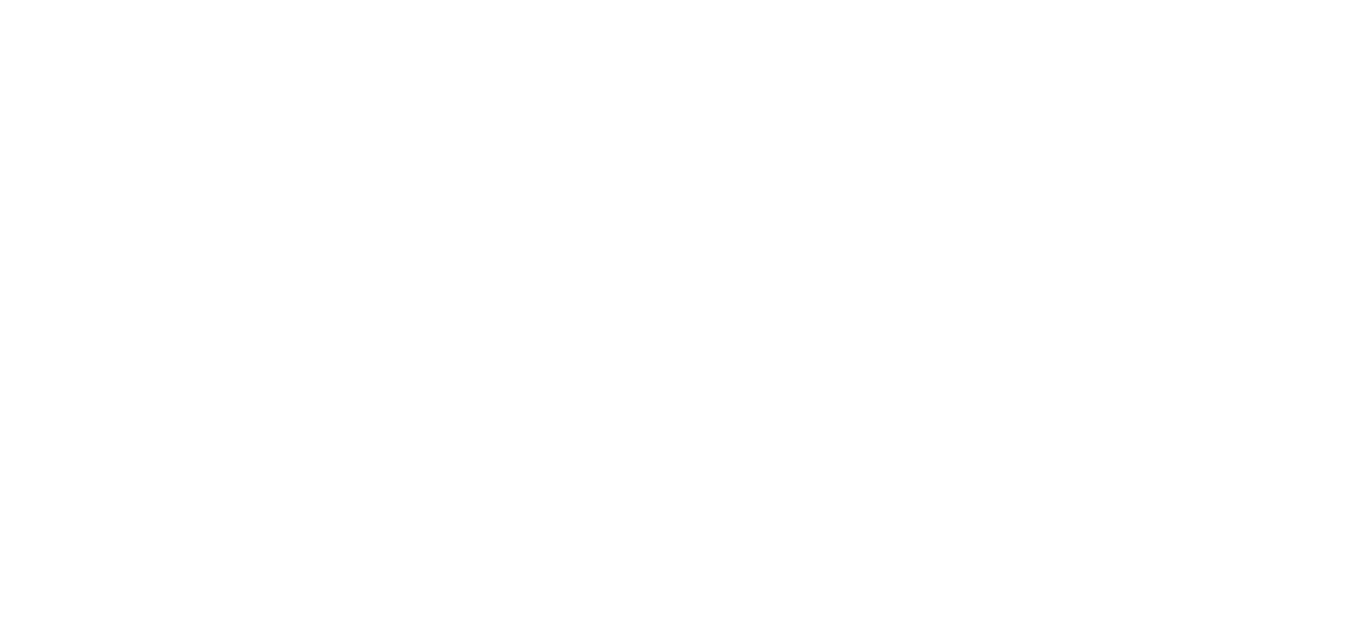 scroll, scrollTop: 0, scrollLeft: 0, axis: both 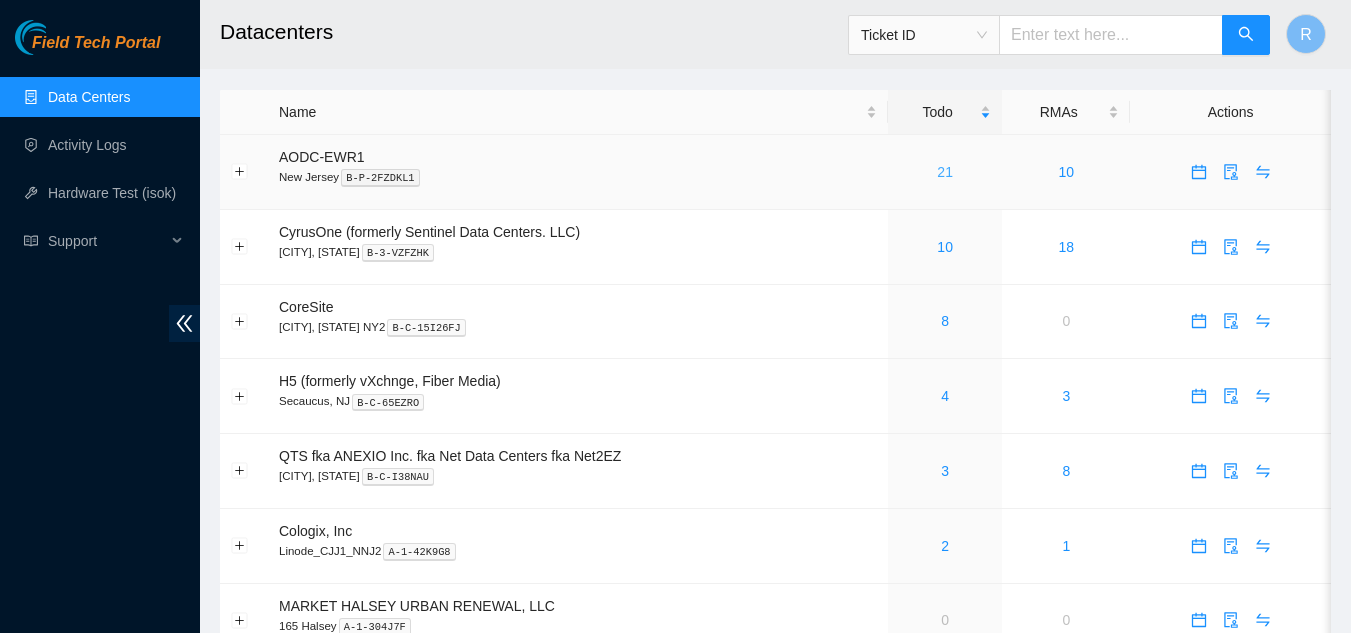 click on "21" at bounding box center (945, 172) 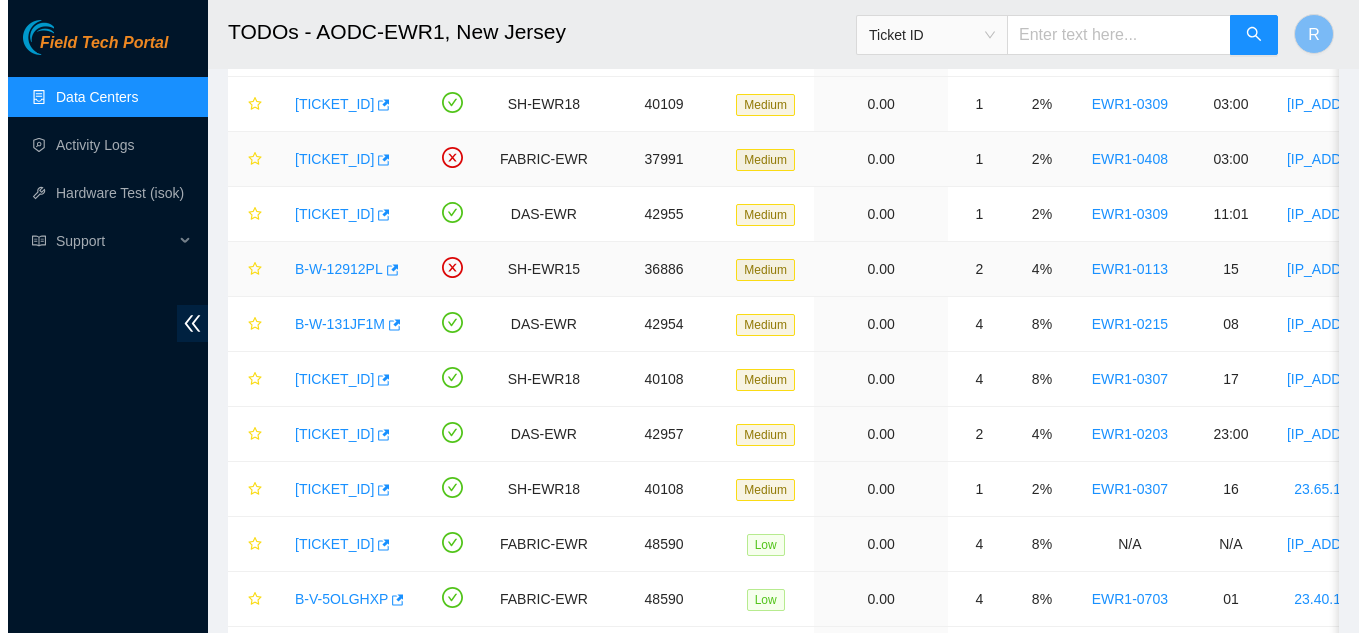 scroll, scrollTop: 100, scrollLeft: 0, axis: vertical 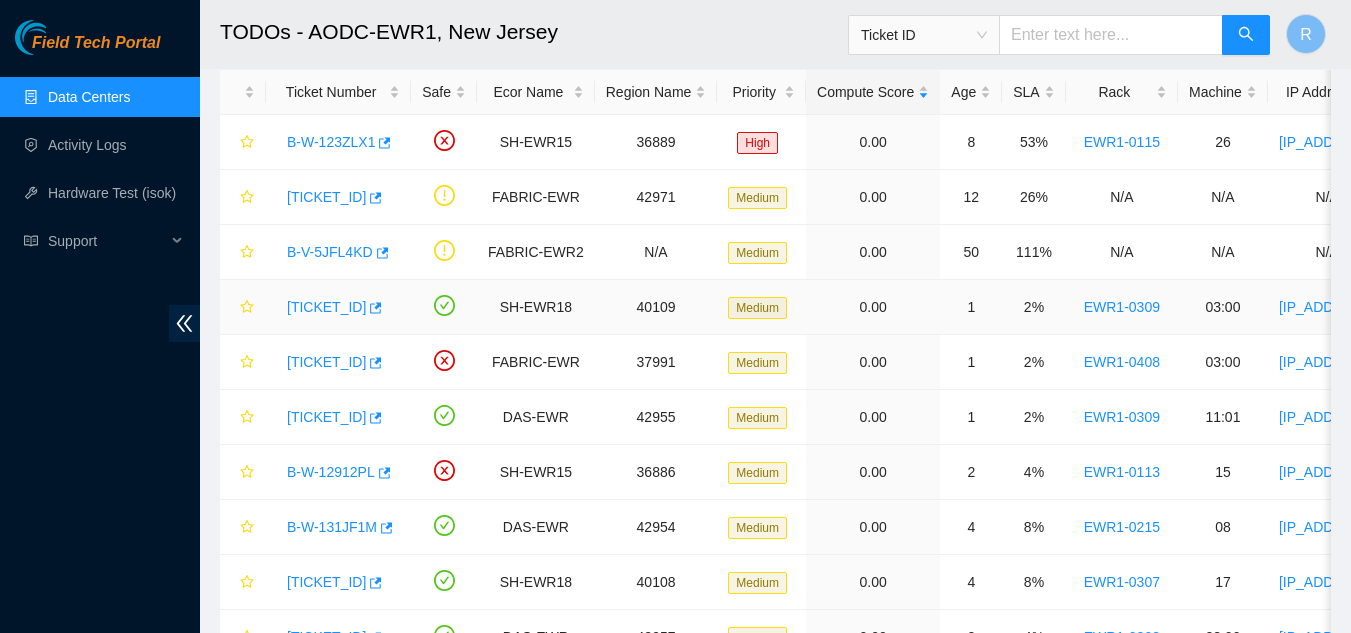 click on "[TICKET_ID]" at bounding box center (326, 307) 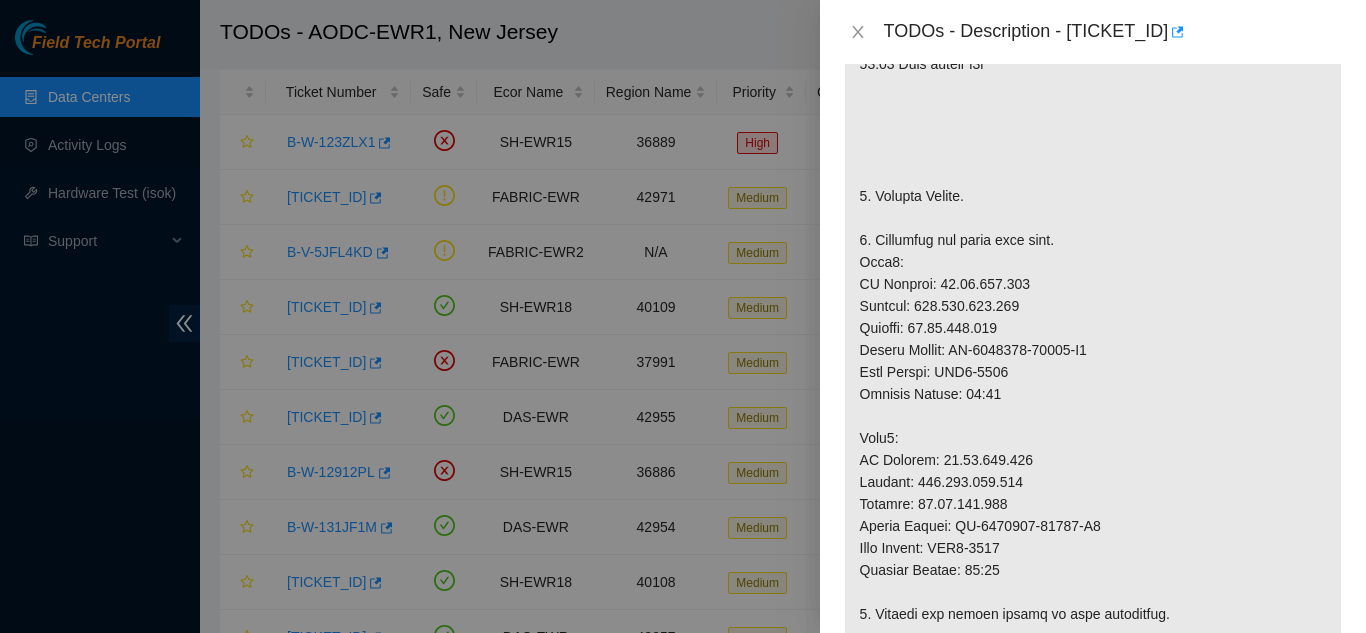 scroll, scrollTop: 0, scrollLeft: 0, axis: both 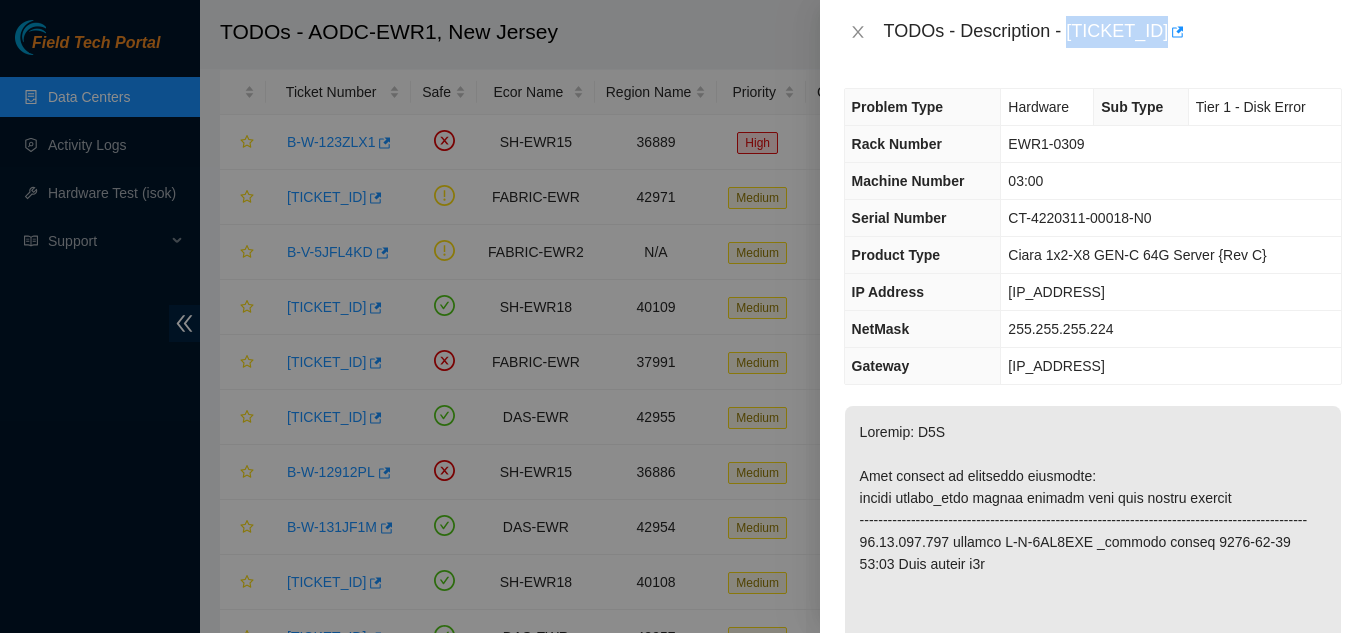 drag, startPoint x: 1070, startPoint y: 34, endPoint x: 1175, endPoint y: 28, distance: 105.17129 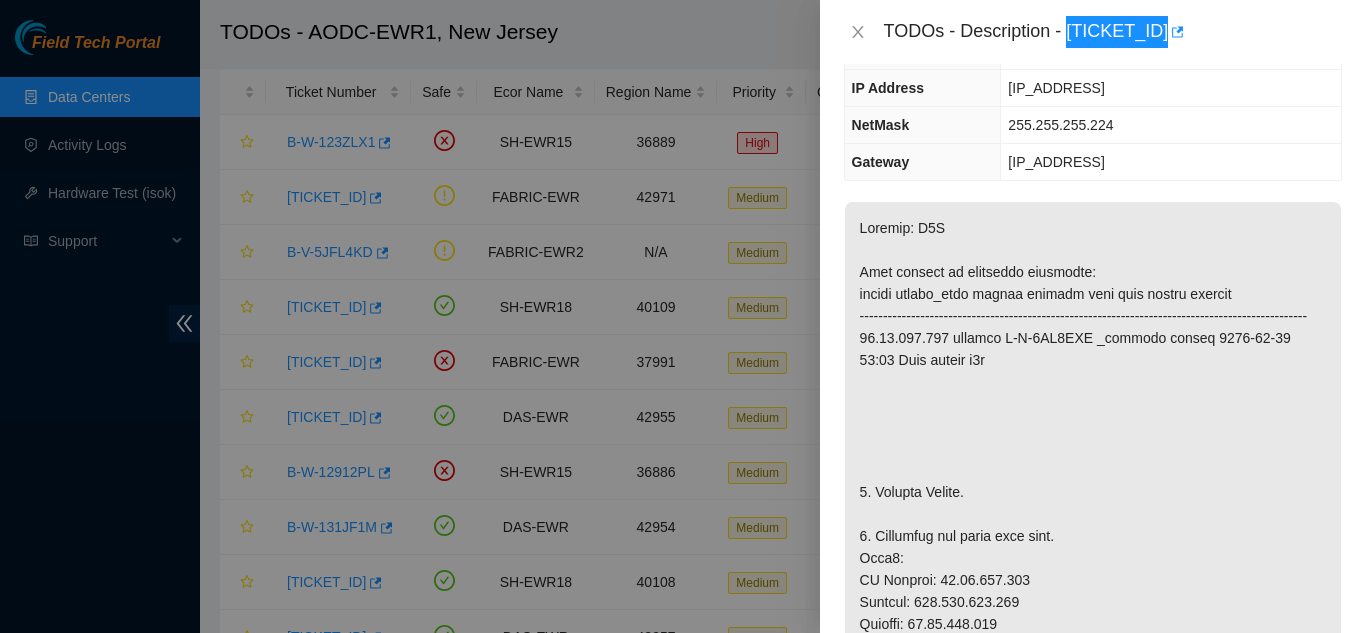 scroll, scrollTop: 0, scrollLeft: 0, axis: both 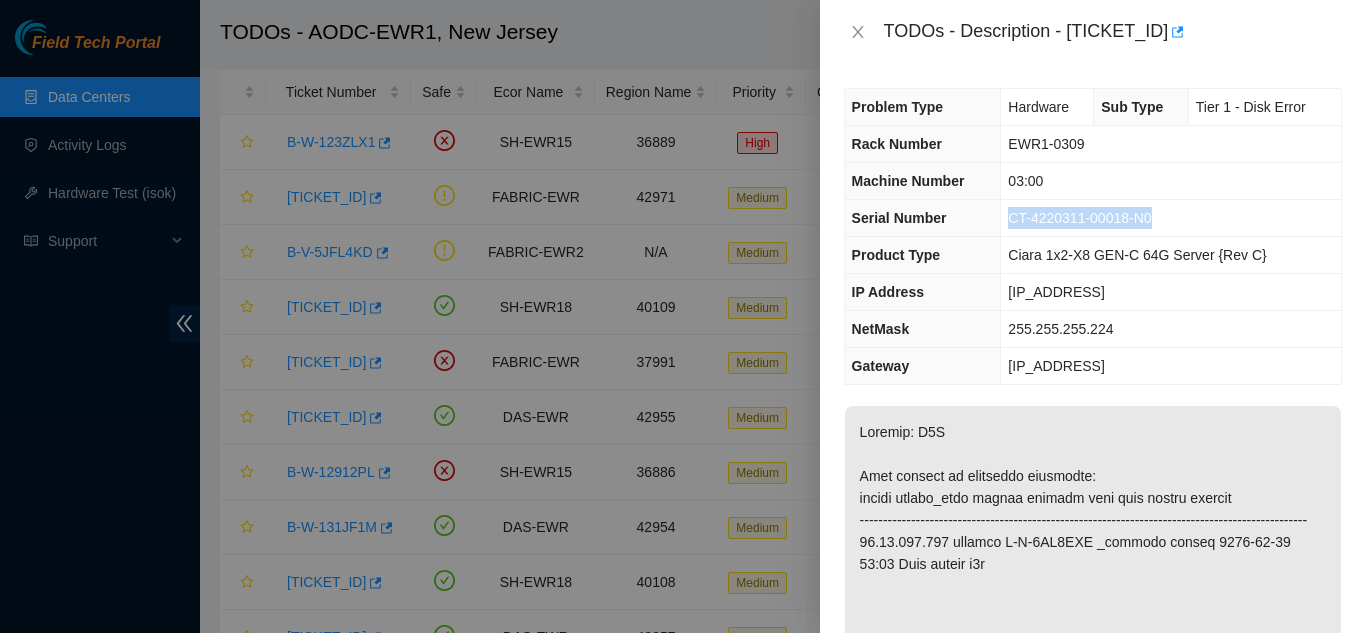 drag, startPoint x: 1009, startPoint y: 219, endPoint x: 1190, endPoint y: 211, distance: 181.17671 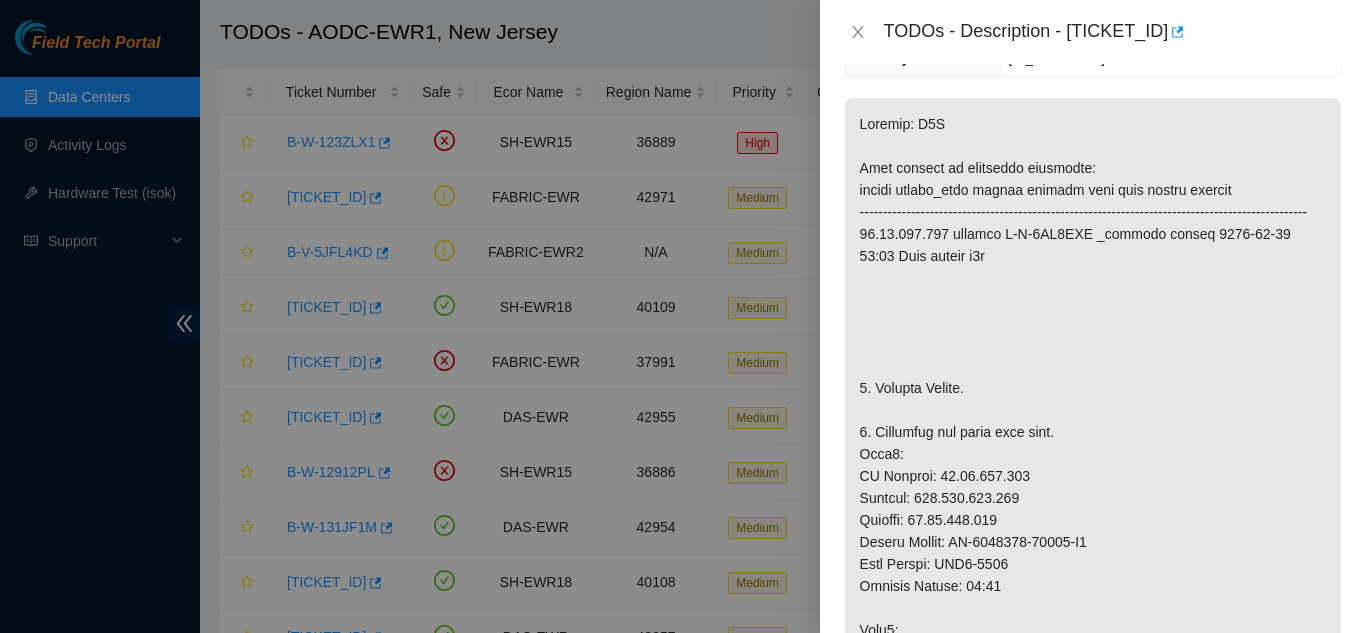 scroll, scrollTop: 400, scrollLeft: 0, axis: vertical 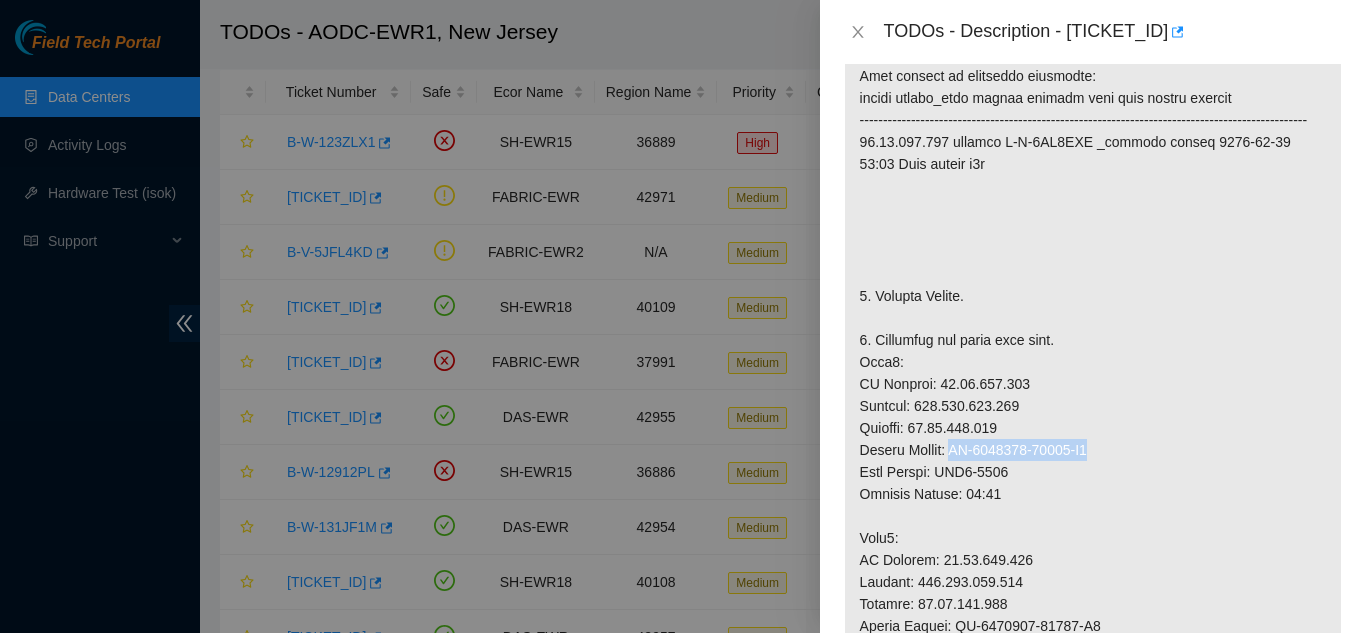 drag, startPoint x: 958, startPoint y: 472, endPoint x: 1112, endPoint y: 473, distance: 154.00325 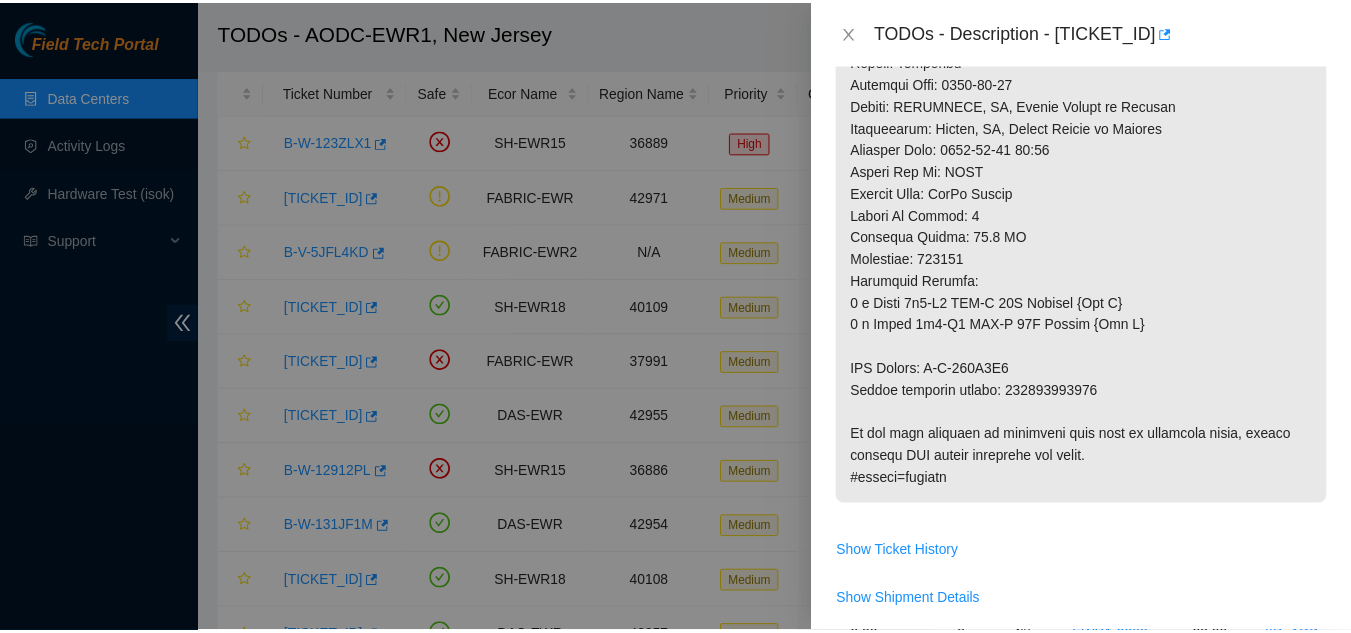 scroll, scrollTop: 1300, scrollLeft: 0, axis: vertical 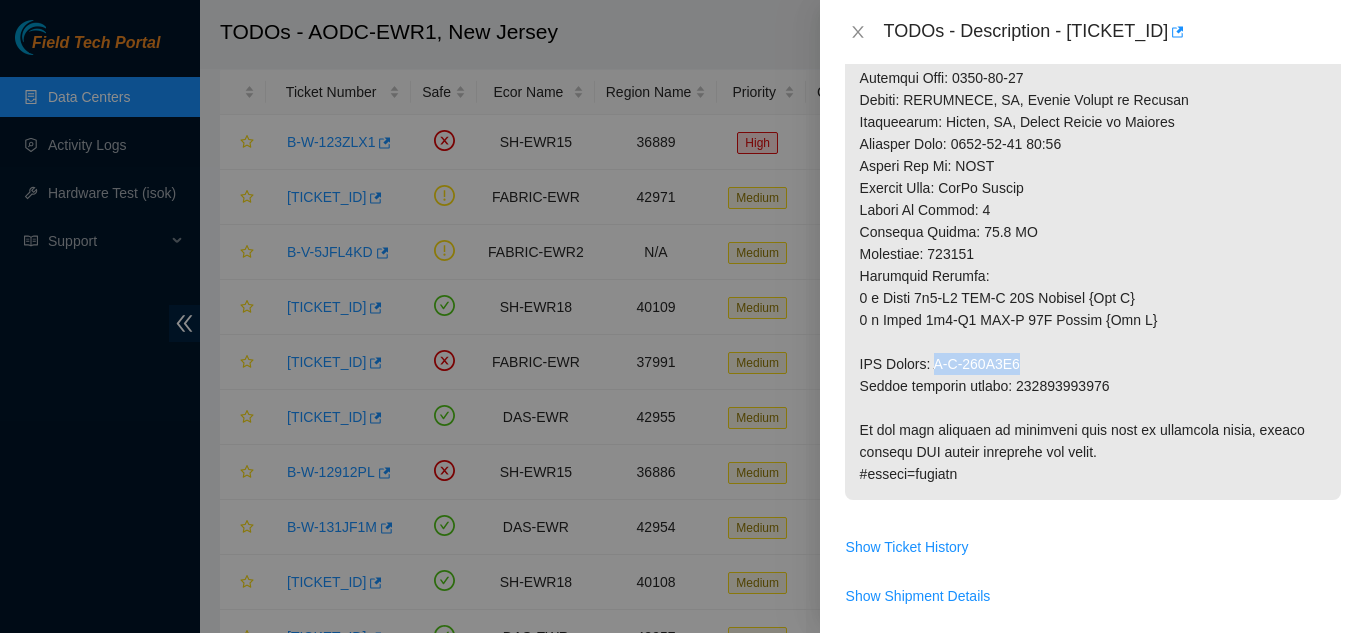 drag, startPoint x: 941, startPoint y: 389, endPoint x: 1040, endPoint y: 386, distance: 99.04544 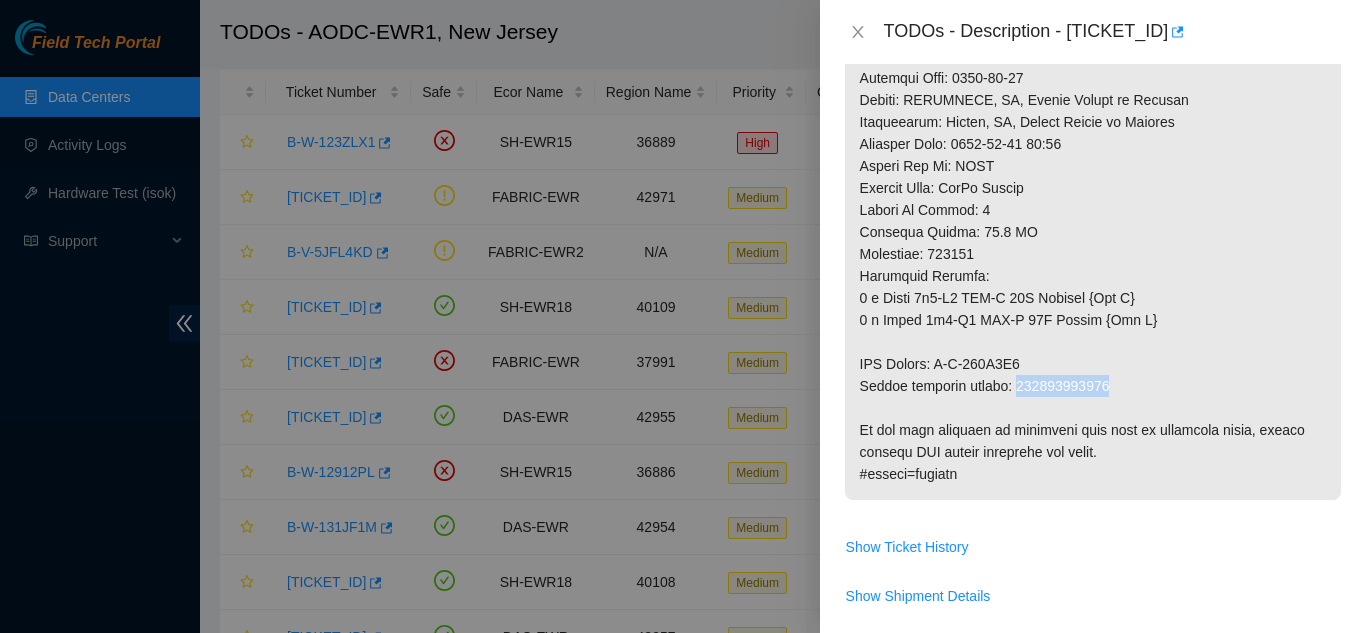 drag, startPoint x: 1014, startPoint y: 407, endPoint x: 1120, endPoint y: 409, distance: 106.01887 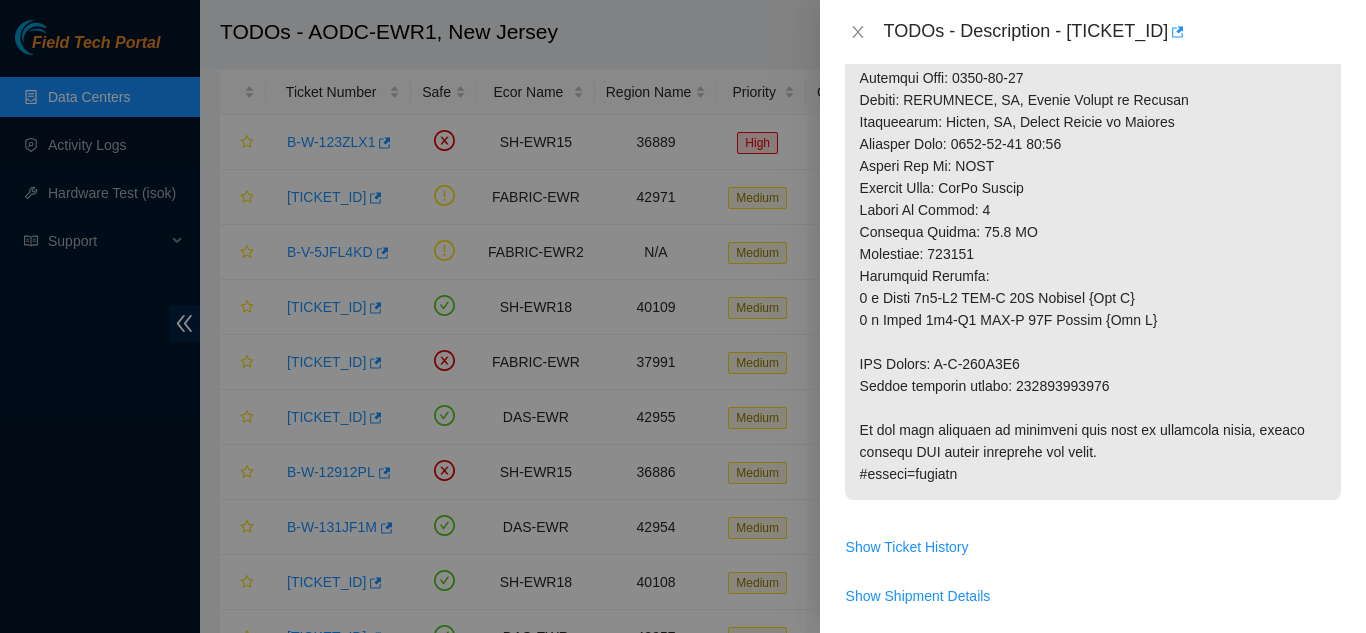 click at bounding box center (1093, -197) 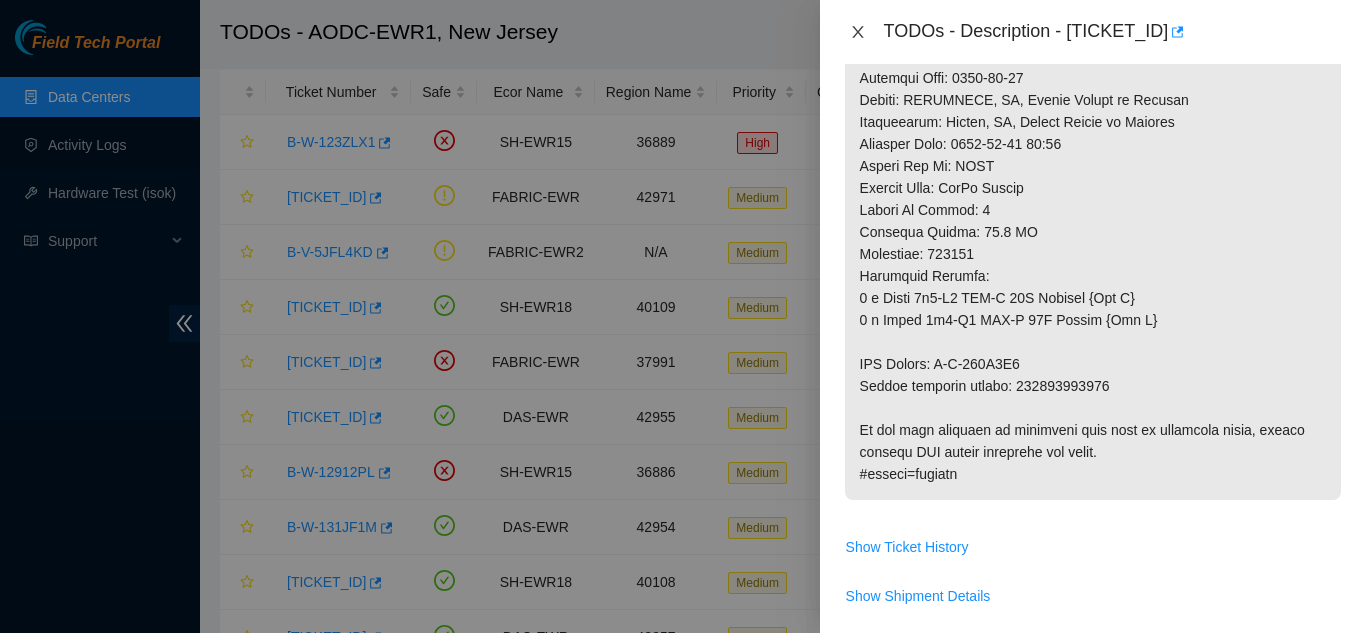 drag, startPoint x: 858, startPoint y: 31, endPoint x: 853, endPoint y: 63, distance: 32.38827 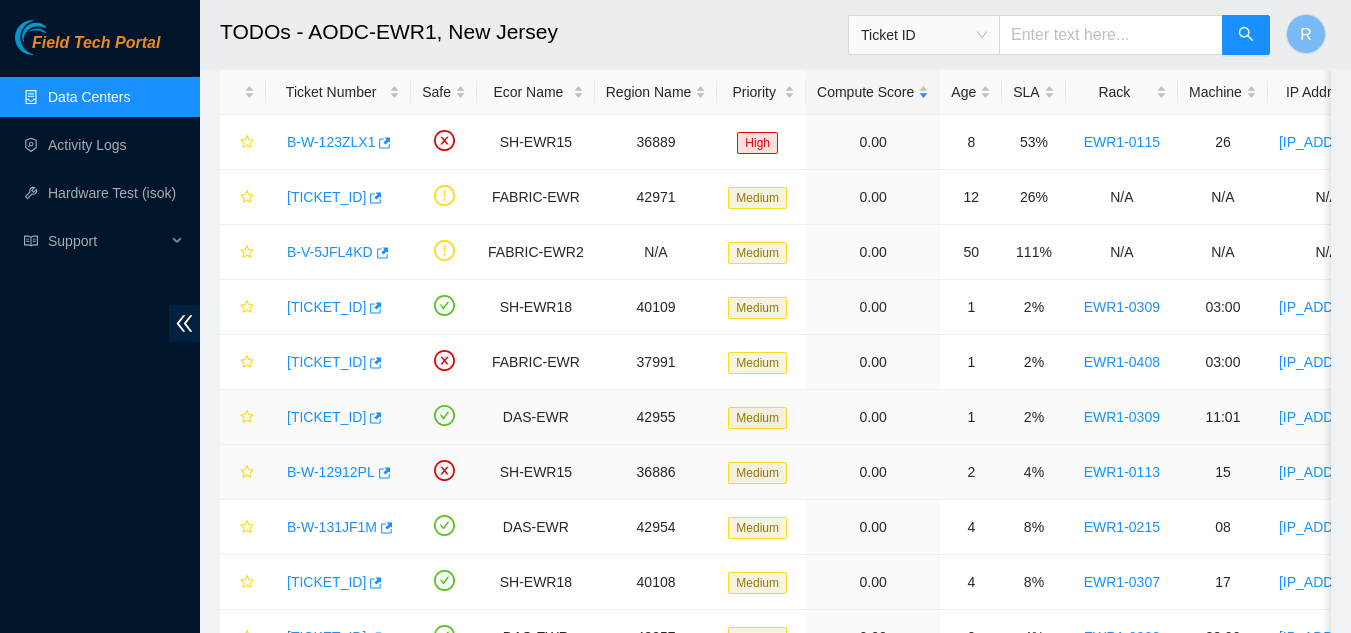 scroll, scrollTop: 687, scrollLeft: 0, axis: vertical 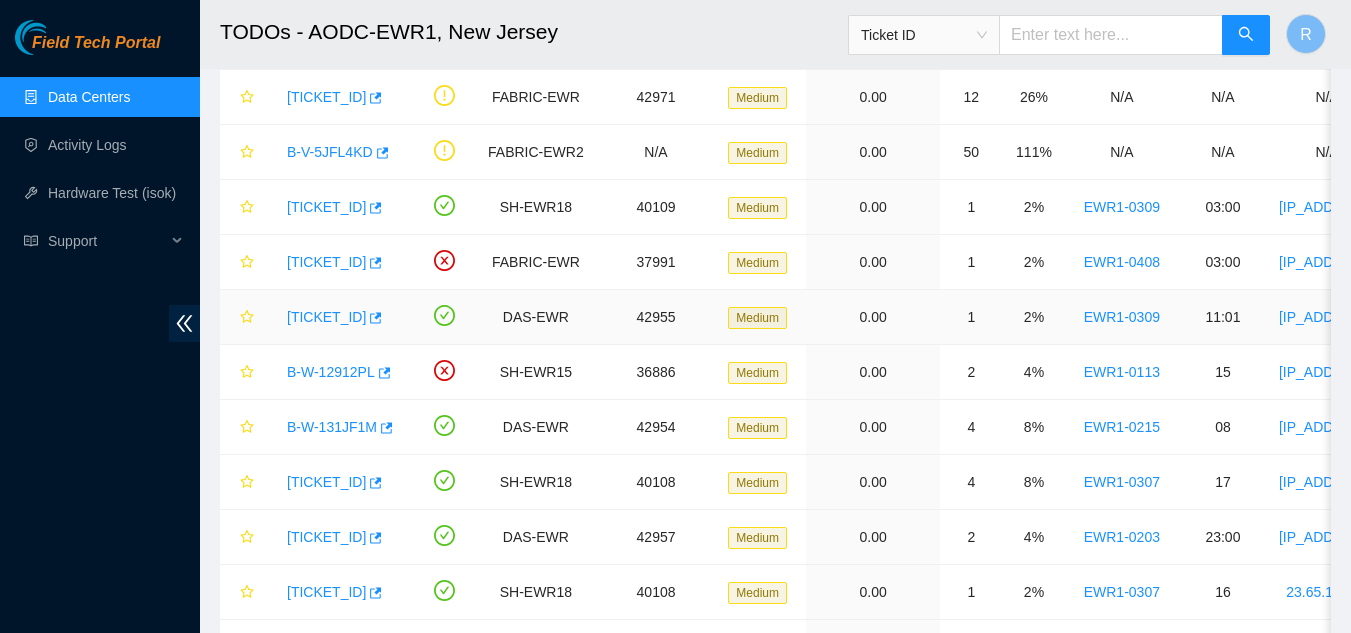 click on "[TICKET_ID]" at bounding box center [326, 317] 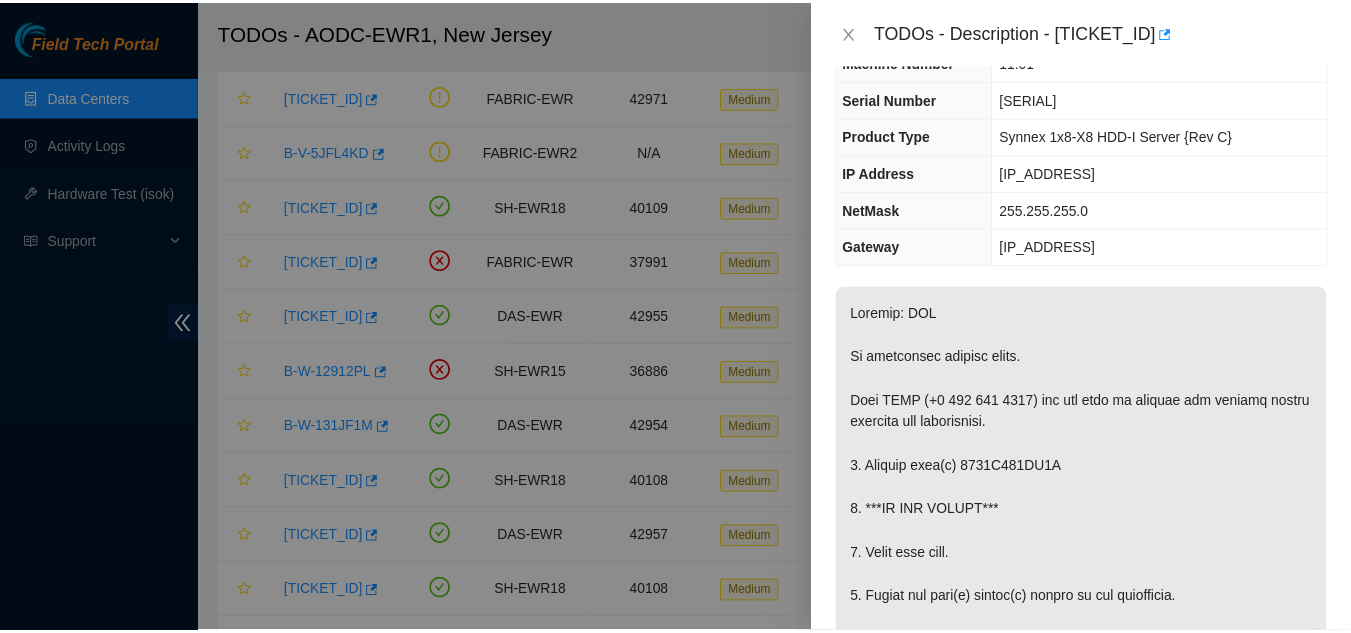 scroll, scrollTop: 0, scrollLeft: 0, axis: both 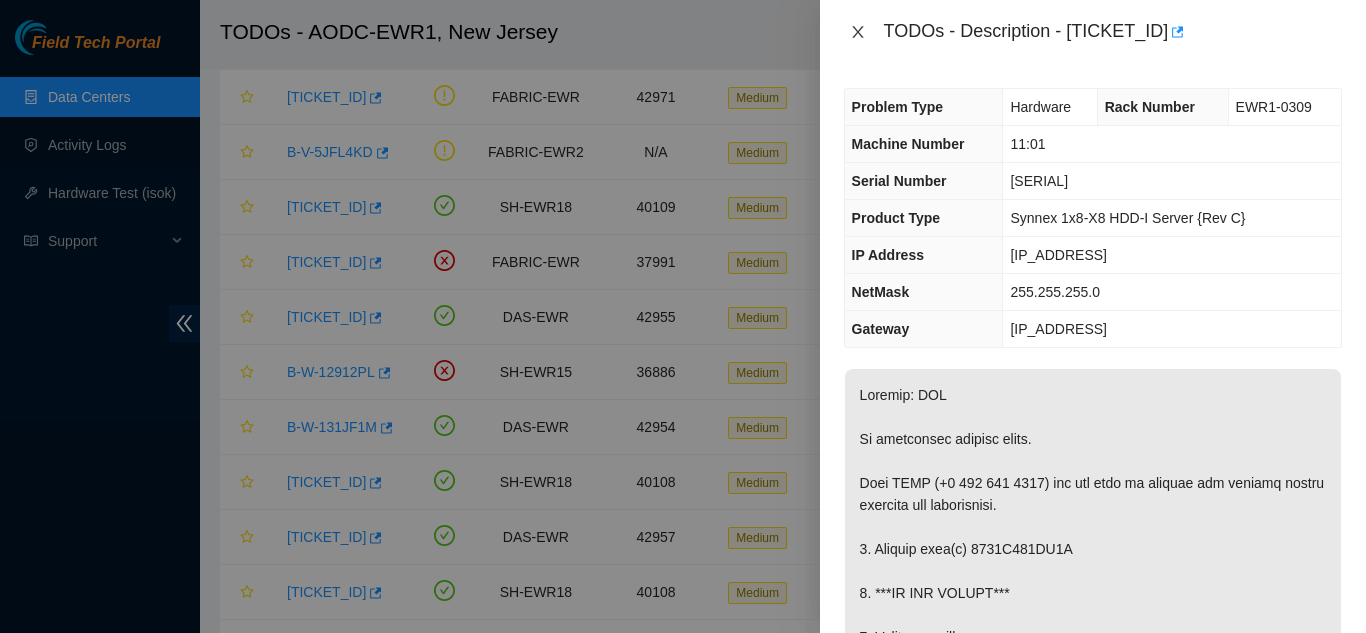 click 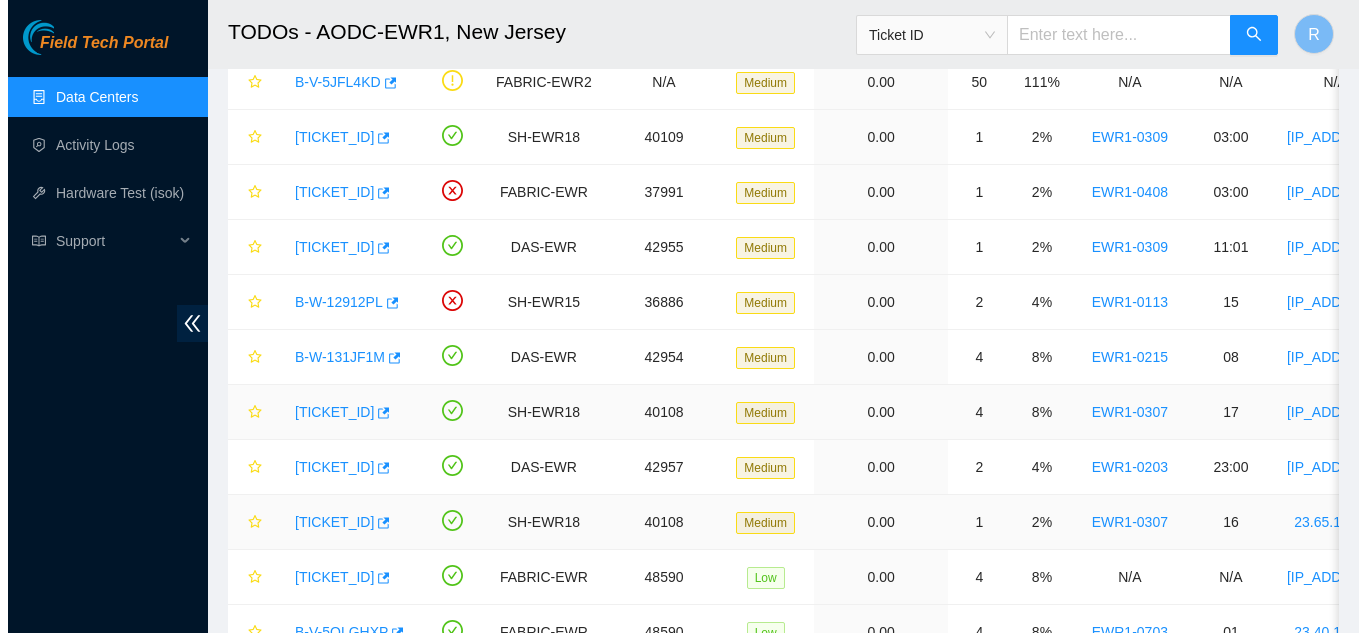 scroll, scrollTop: 400, scrollLeft: 0, axis: vertical 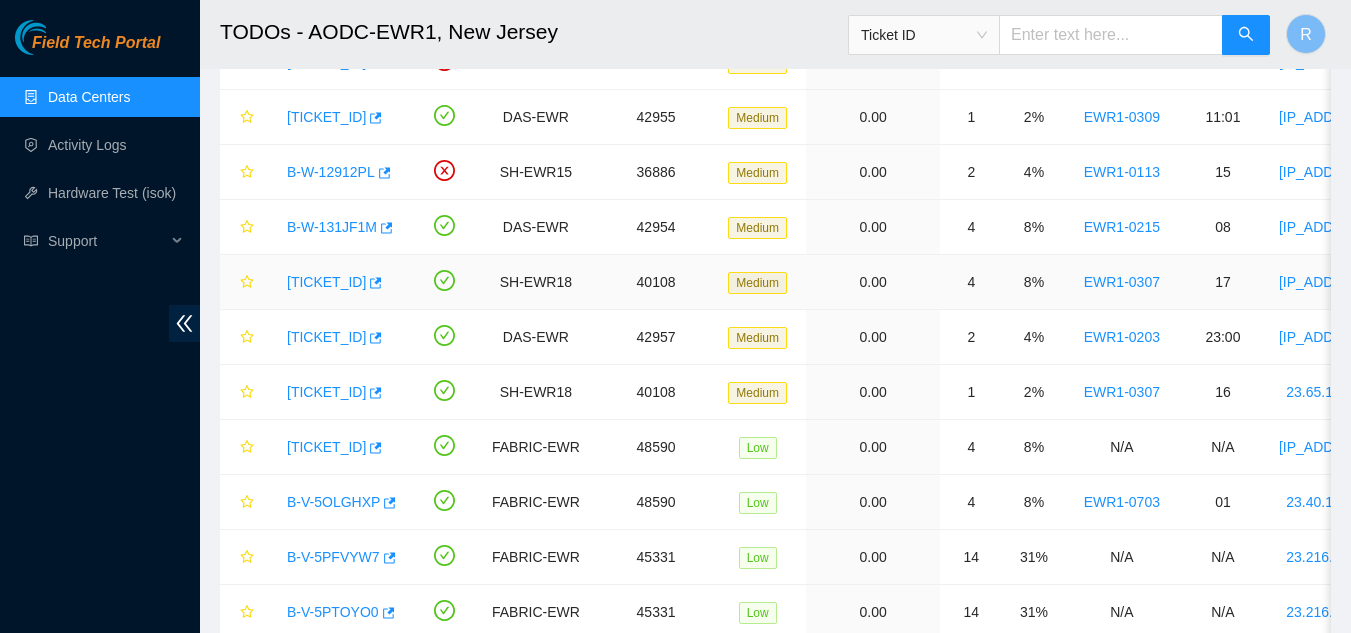 click on "[TICKET_ID]" at bounding box center (326, 282) 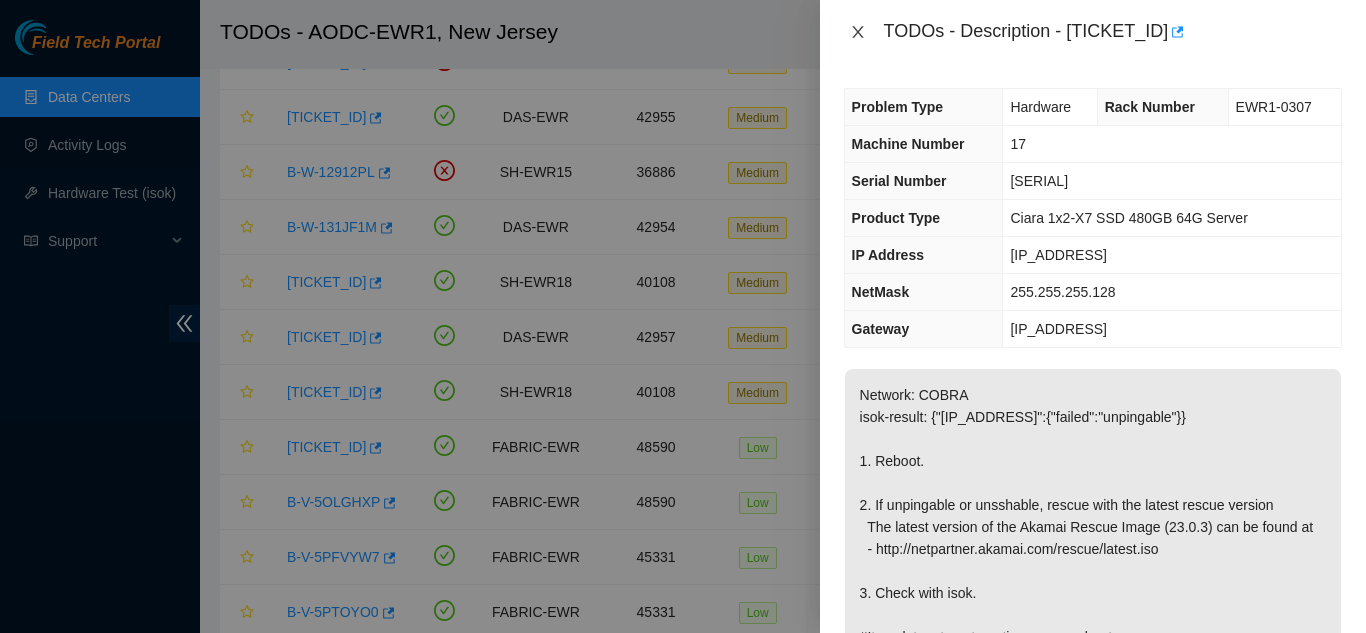 click 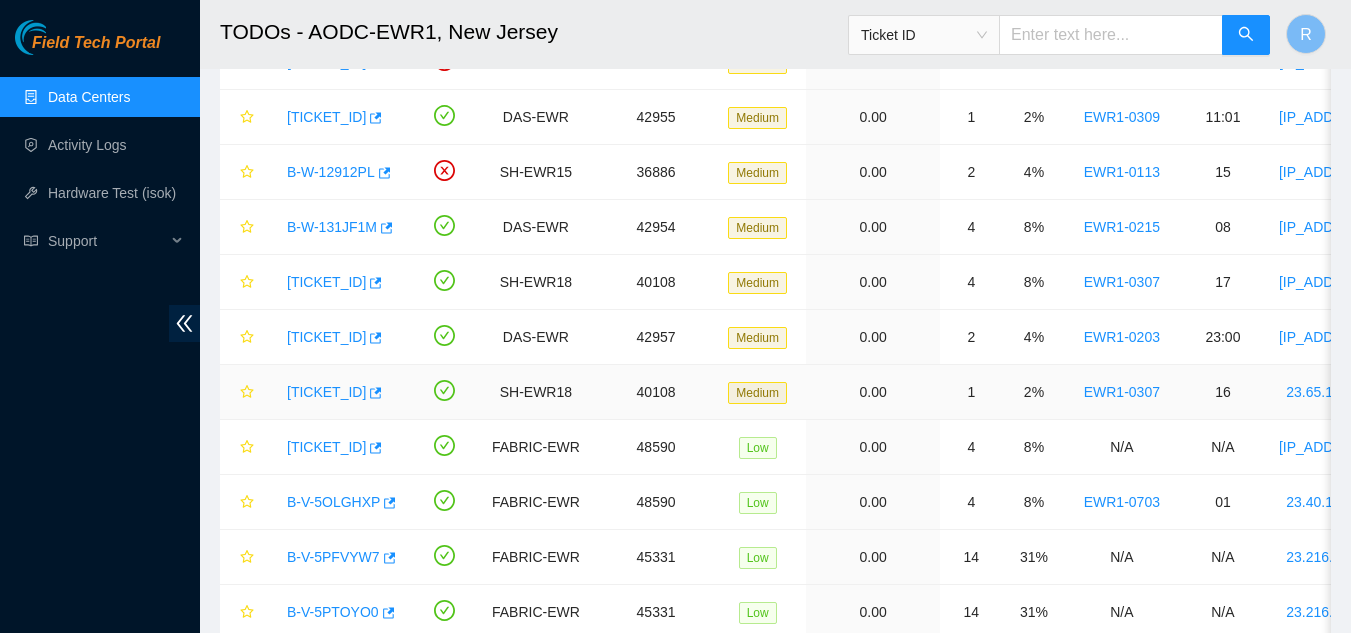 click on "[TICKET_ID]" at bounding box center (326, 392) 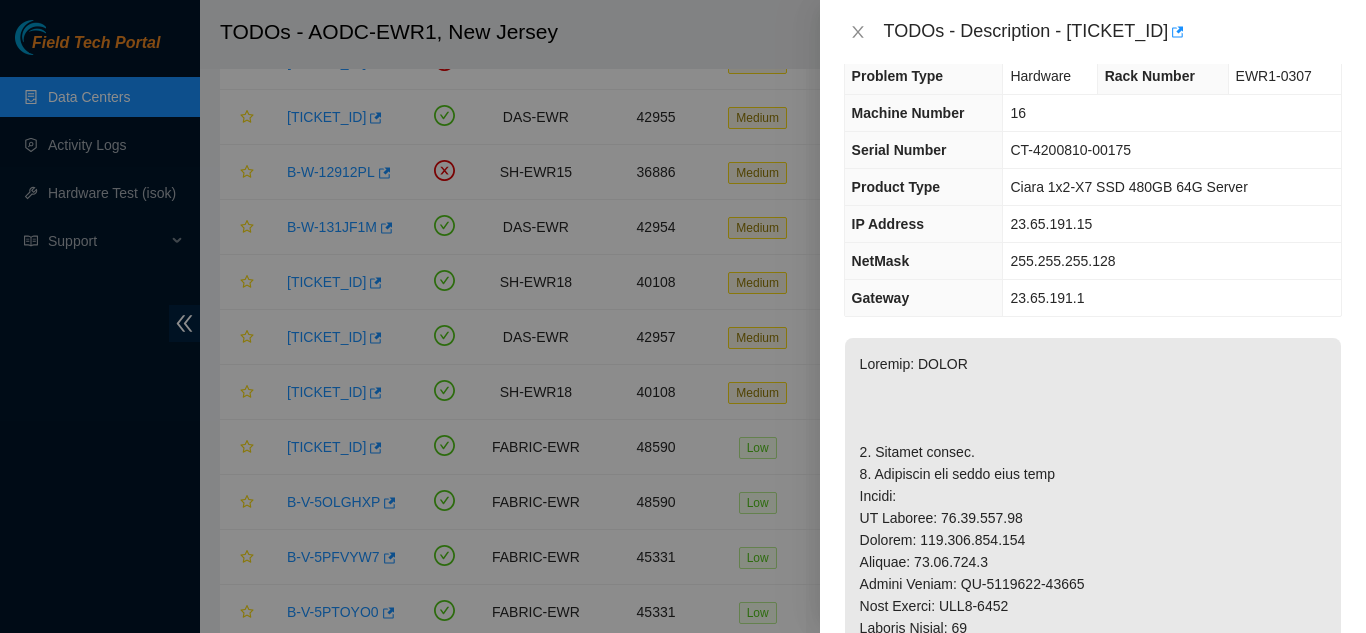 scroll, scrollTop: 0, scrollLeft: 0, axis: both 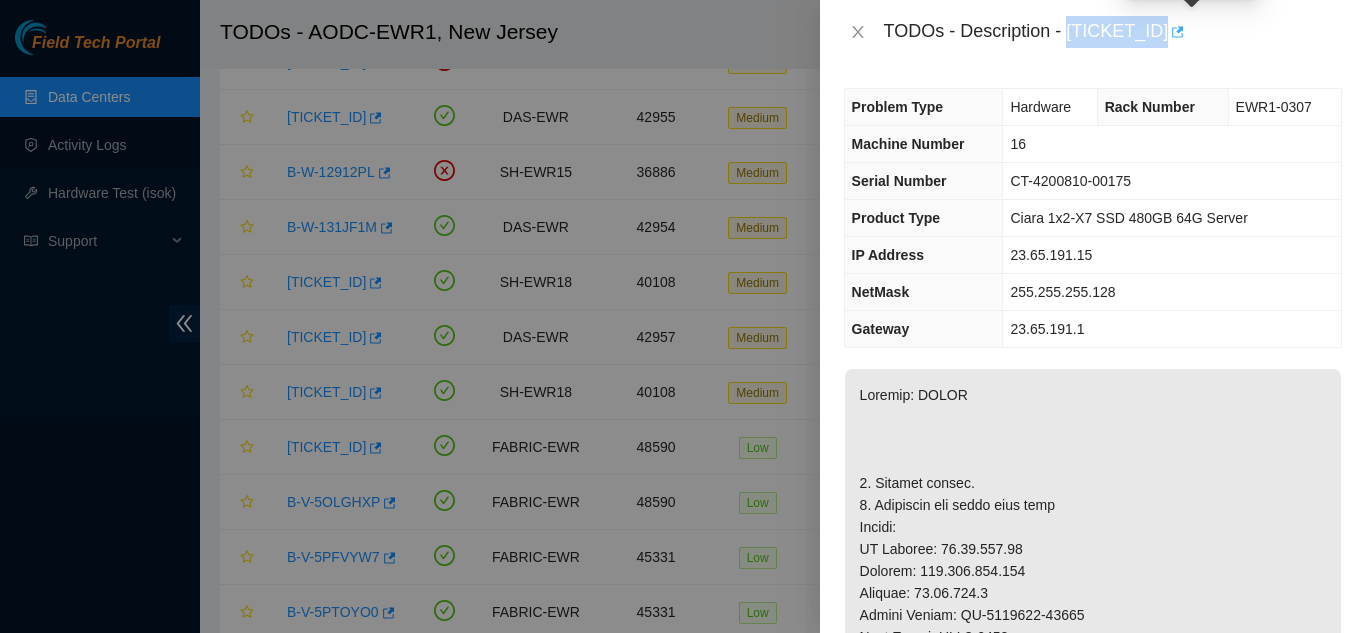 drag, startPoint x: 1068, startPoint y: 31, endPoint x: 1184, endPoint y: 33, distance: 116.01724 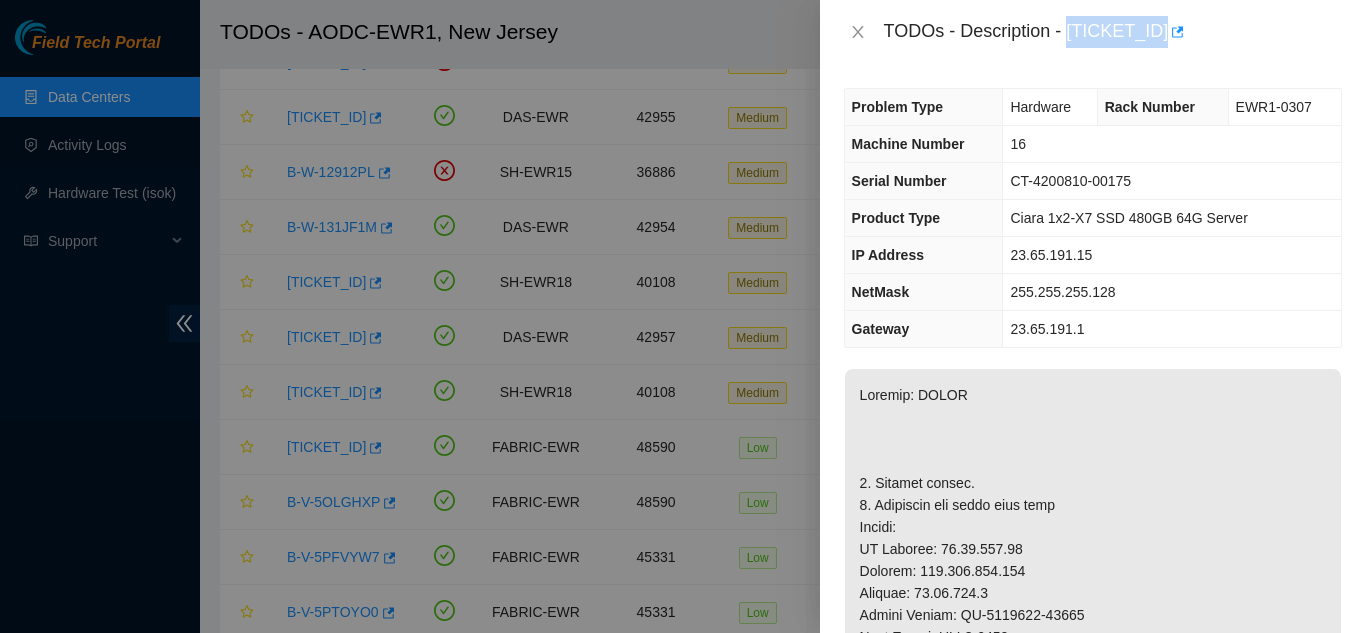 copy on "[TICKET_ID]" 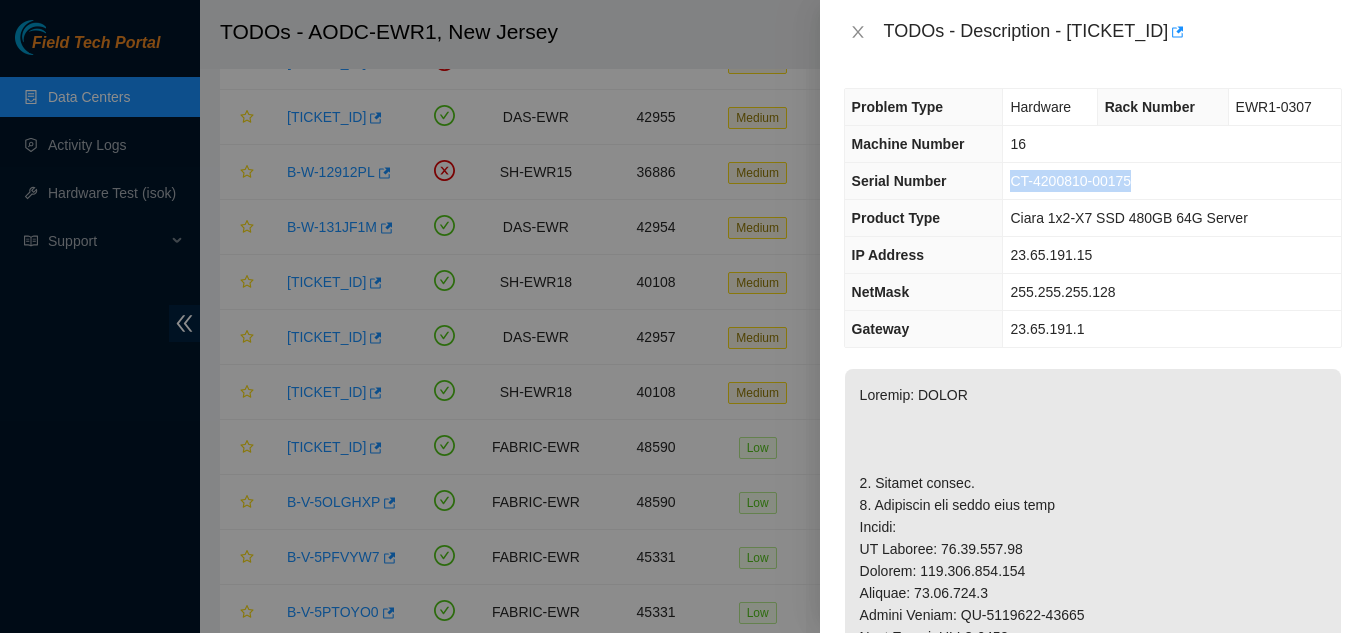 drag, startPoint x: 1012, startPoint y: 186, endPoint x: 1146, endPoint y: 184, distance: 134.01492 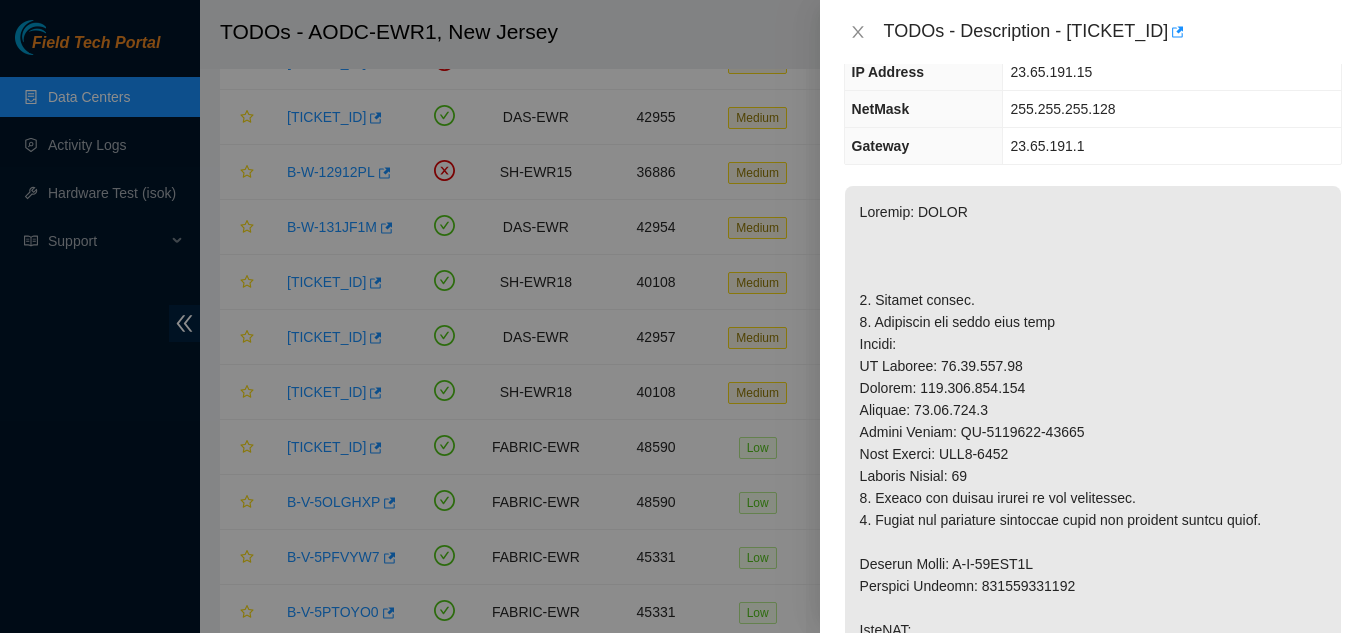 scroll, scrollTop: 200, scrollLeft: 0, axis: vertical 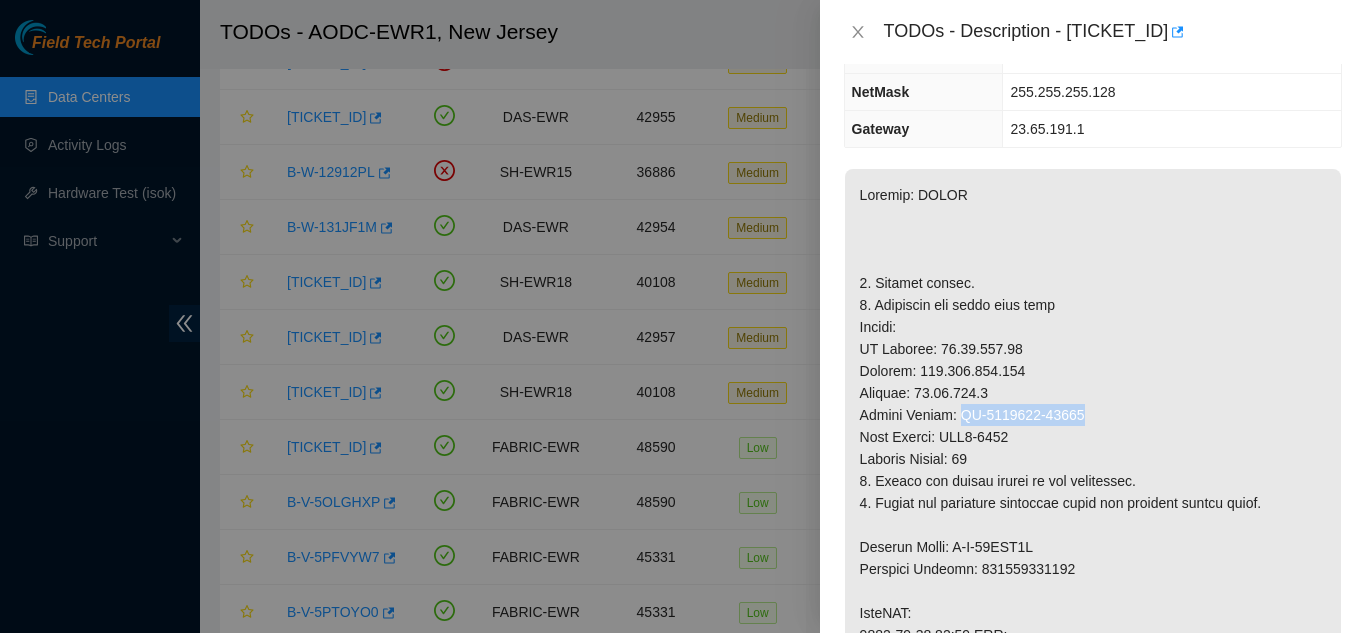 drag, startPoint x: 955, startPoint y: 417, endPoint x: 1075, endPoint y: 415, distance: 120.01666 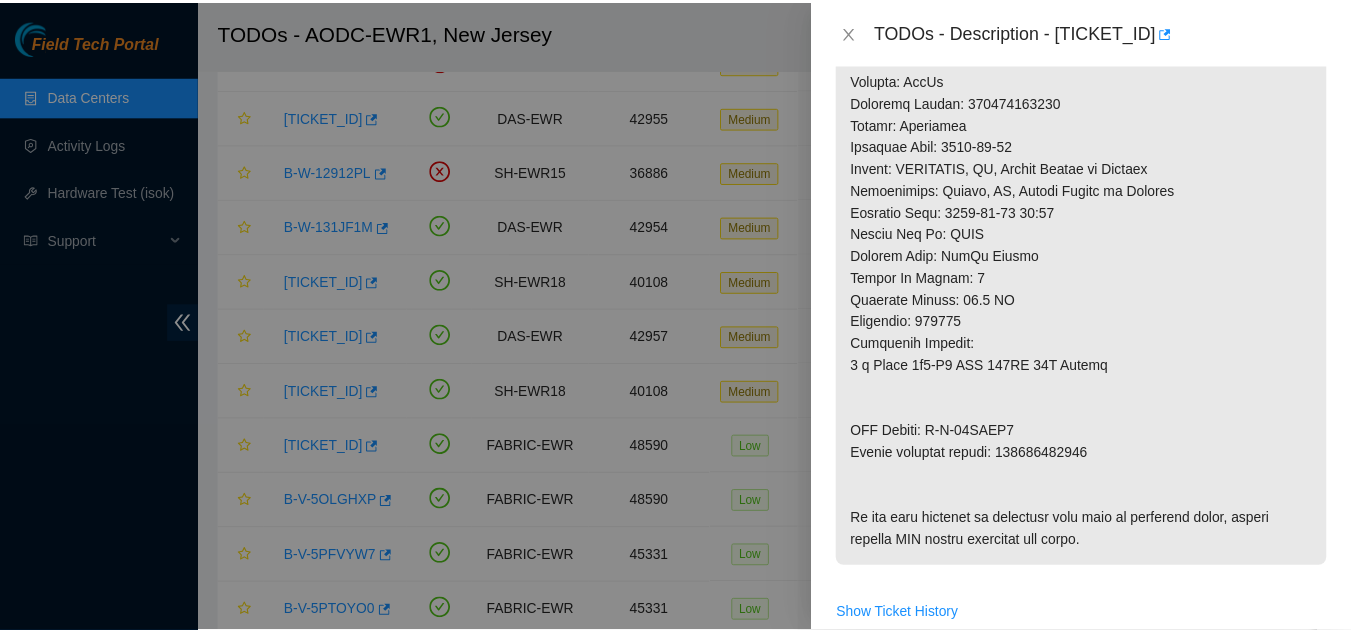 scroll, scrollTop: 800, scrollLeft: 0, axis: vertical 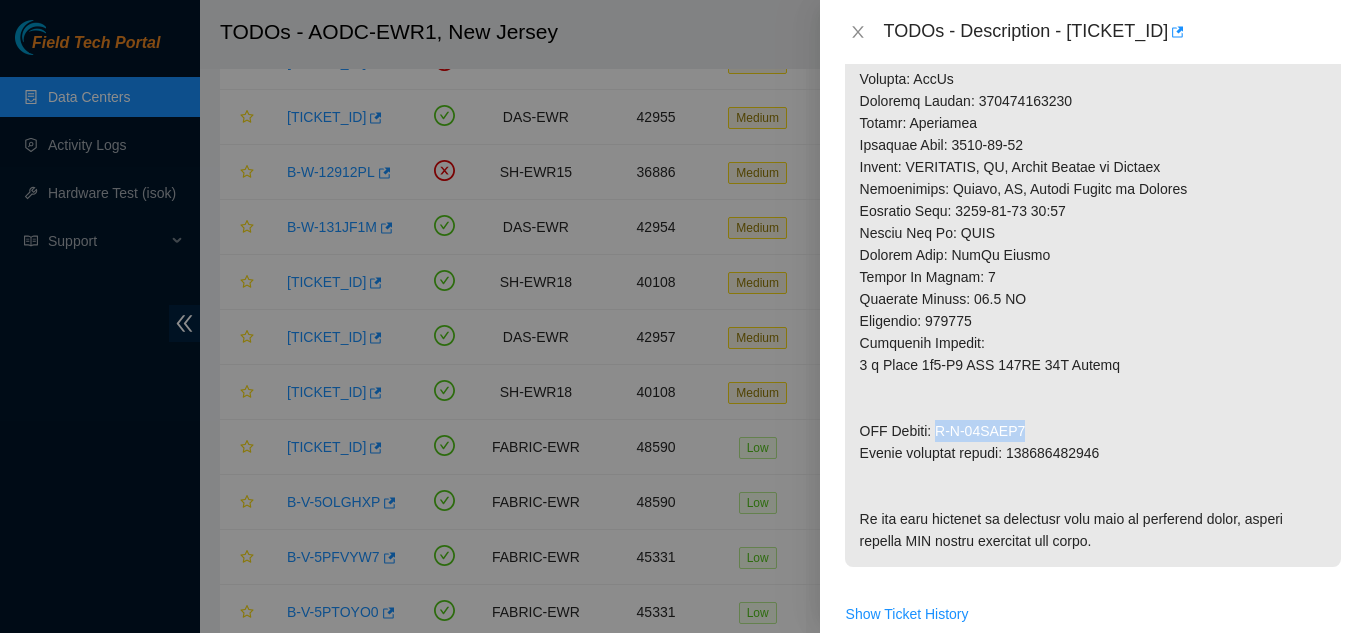 drag, startPoint x: 943, startPoint y: 433, endPoint x: 1051, endPoint y: 424, distance: 108.37435 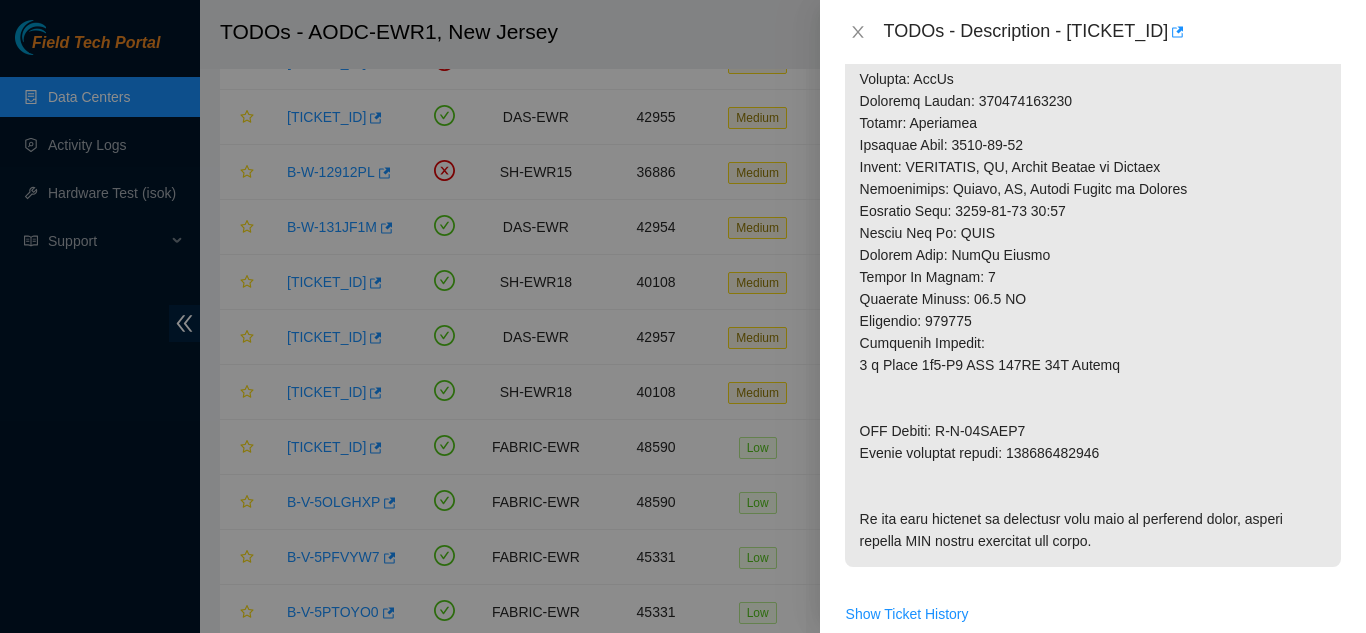 click at bounding box center (1093, 68) 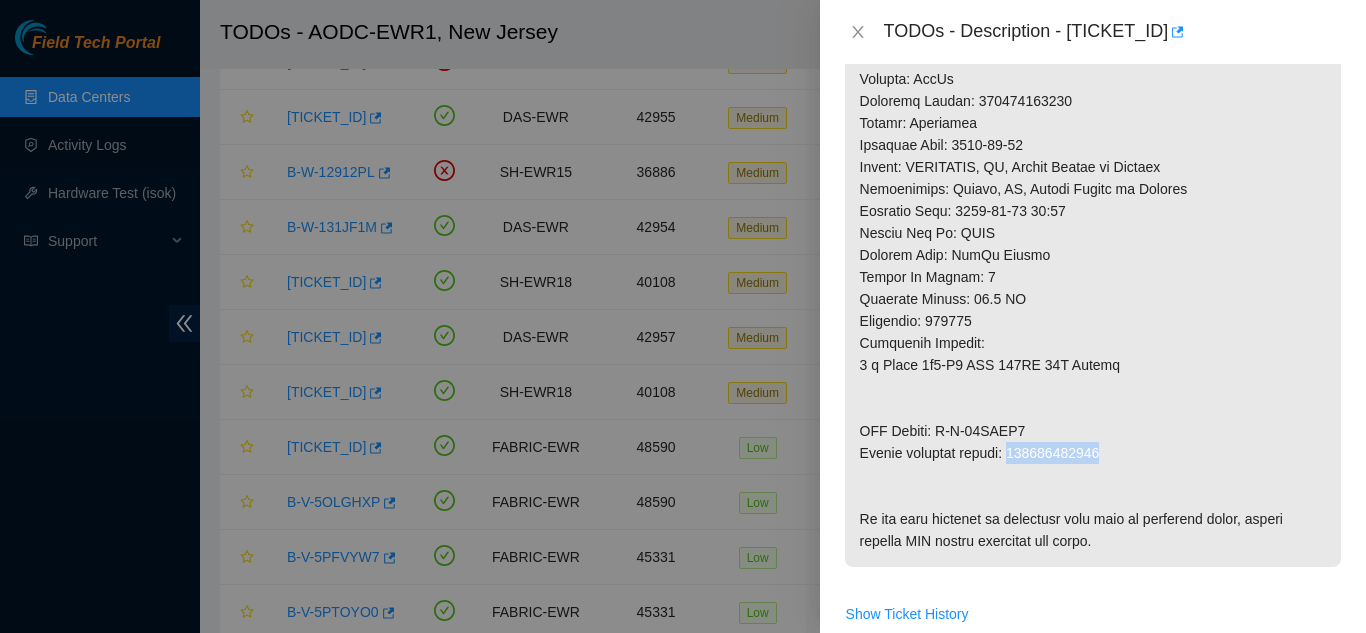 click at bounding box center (1093, 68) 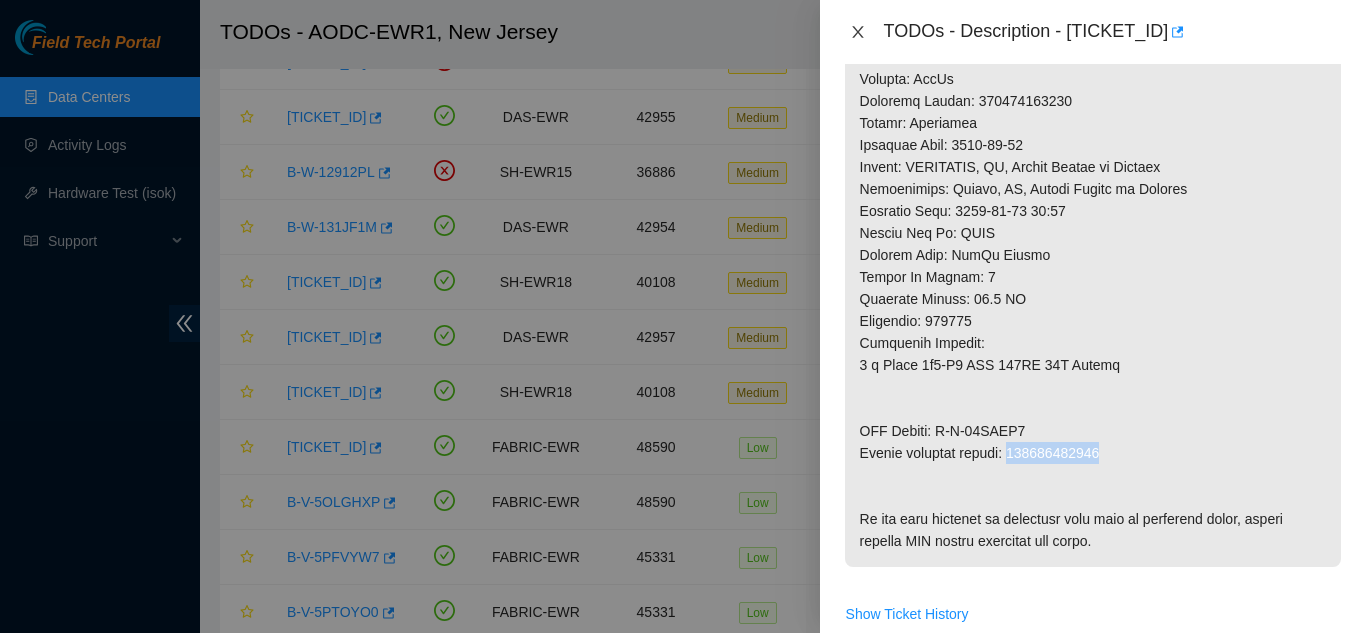 click 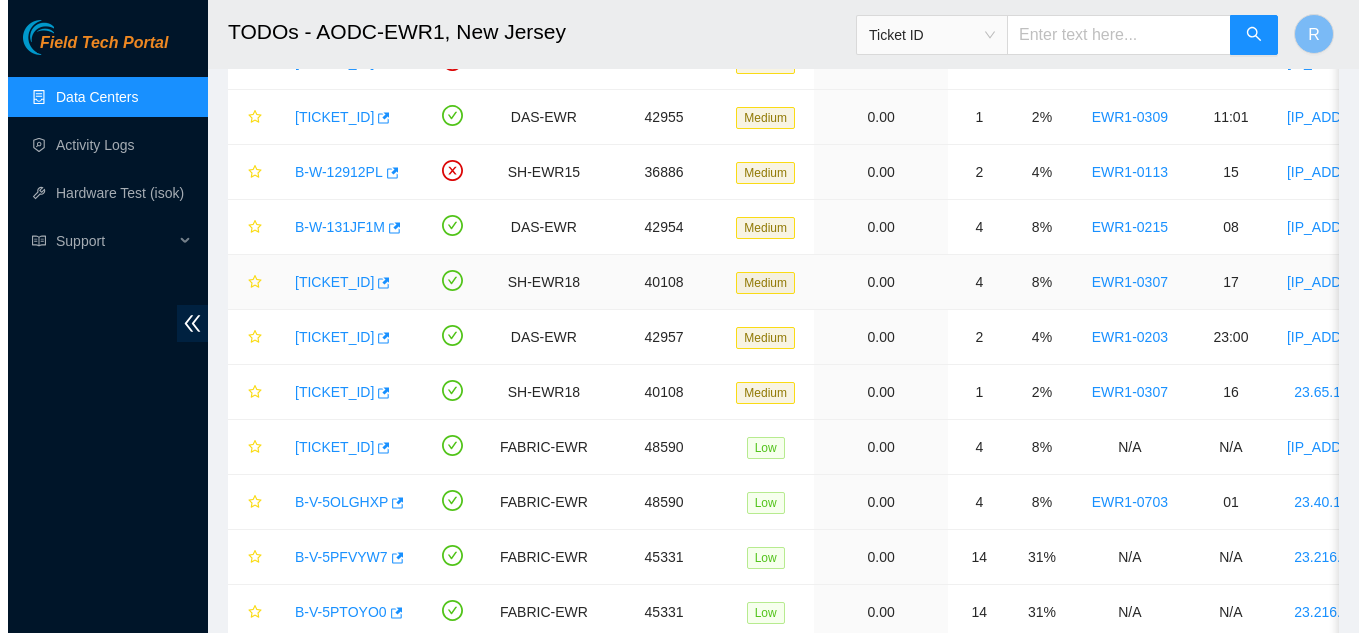 scroll, scrollTop: 687, scrollLeft: 0, axis: vertical 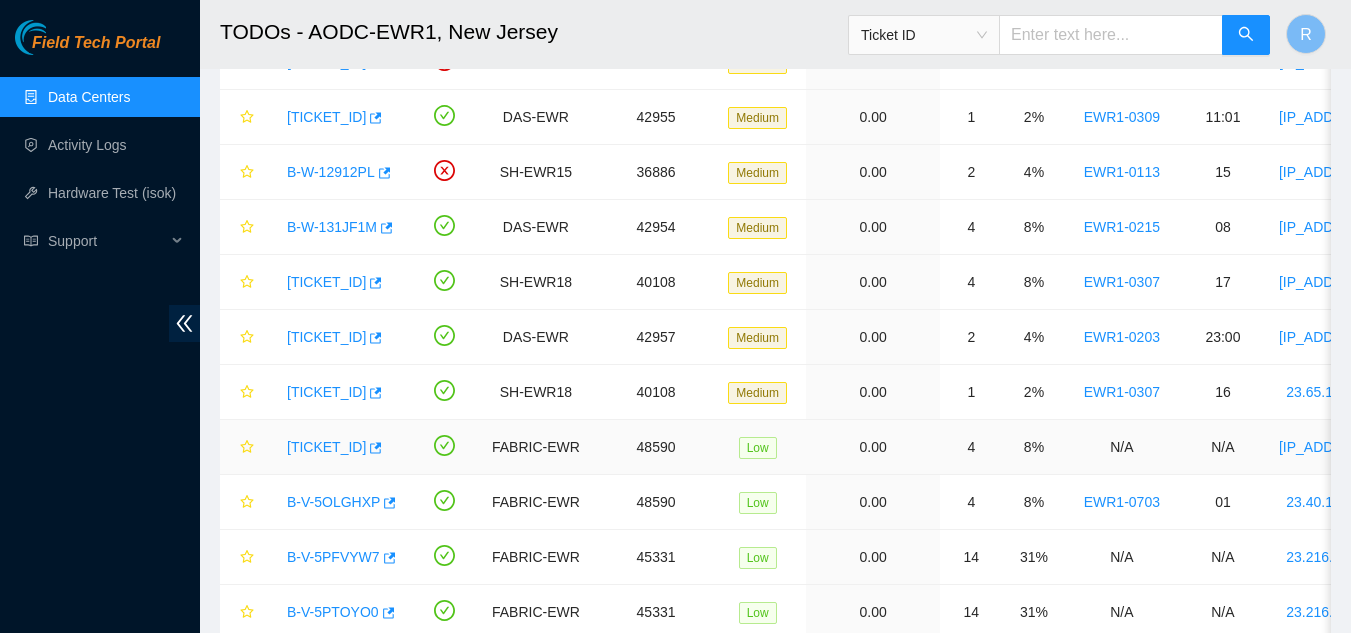 click on "[TICKET_ID]" at bounding box center (326, 447) 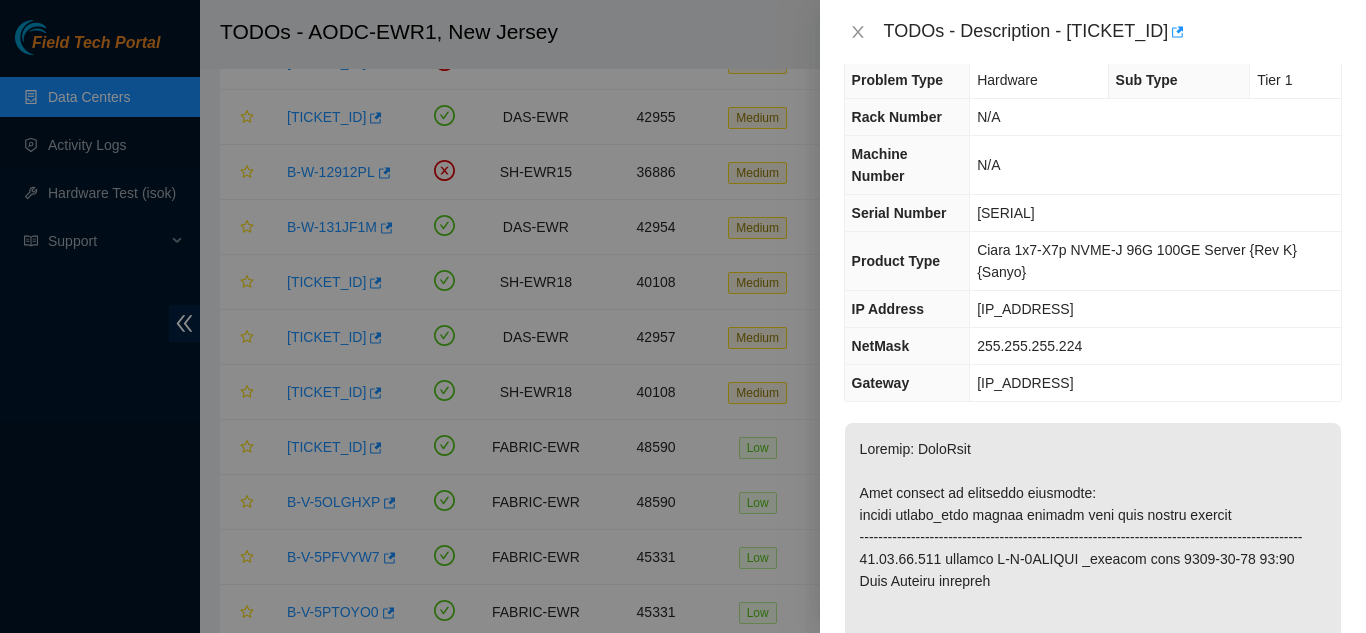 scroll, scrollTop: 0, scrollLeft: 0, axis: both 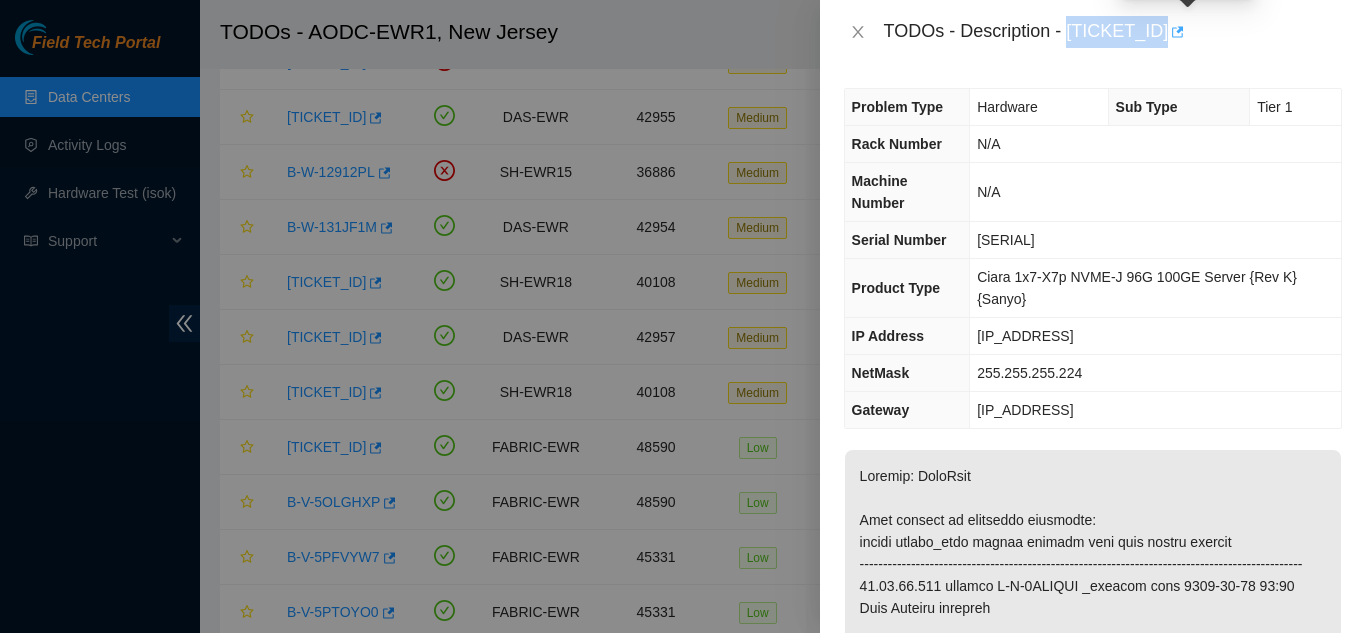 drag, startPoint x: 1071, startPoint y: 29, endPoint x: 1179, endPoint y: 39, distance: 108.461975 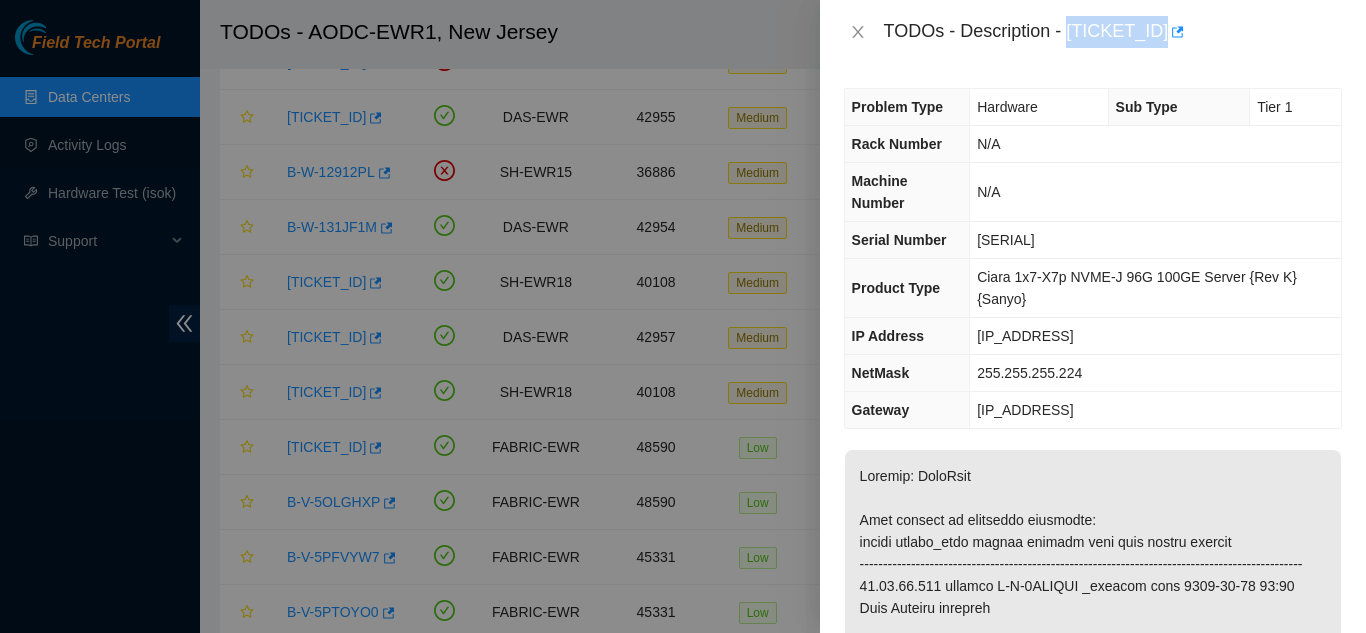 drag, startPoint x: 983, startPoint y: 243, endPoint x: 1119, endPoint y: 237, distance: 136.1323 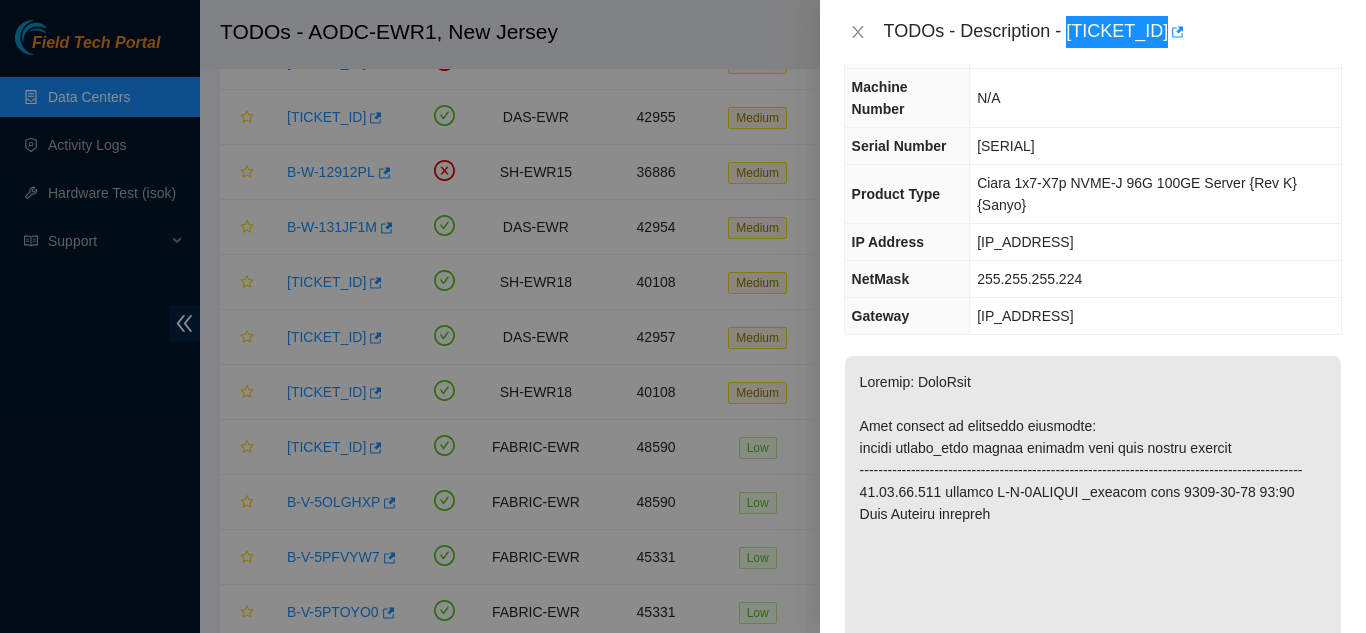 scroll, scrollTop: 400, scrollLeft: 0, axis: vertical 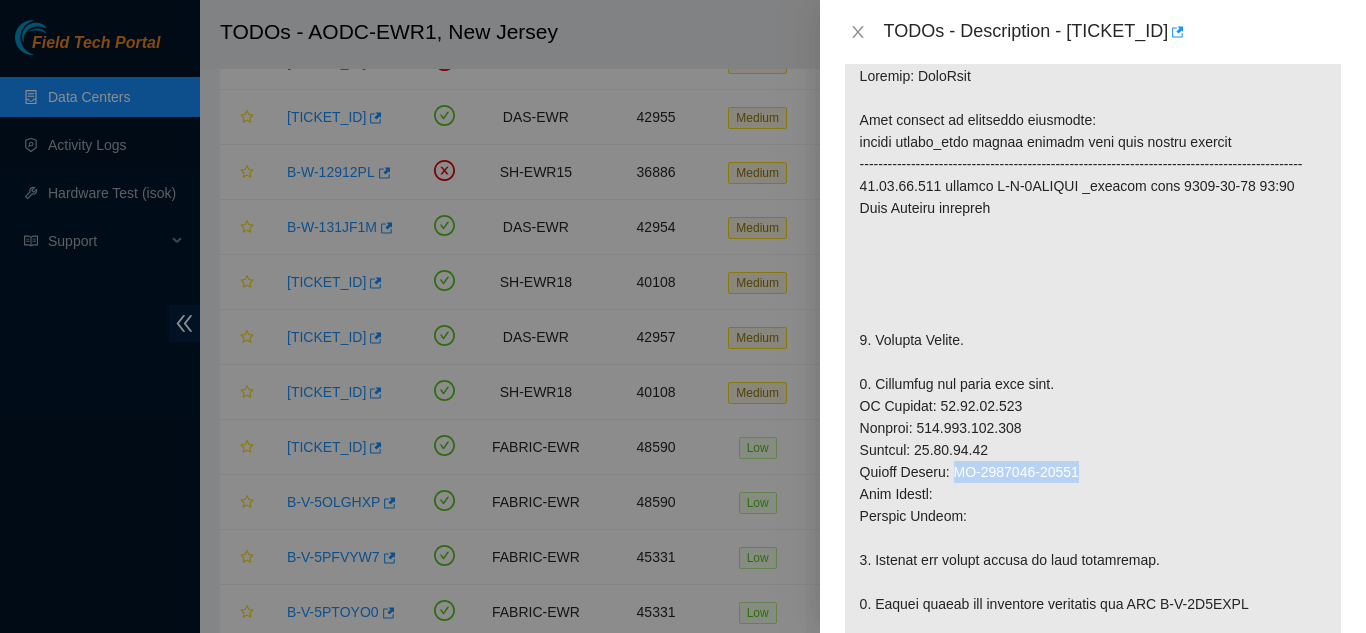 drag, startPoint x: 957, startPoint y: 497, endPoint x: 1077, endPoint y: 495, distance: 120.01666 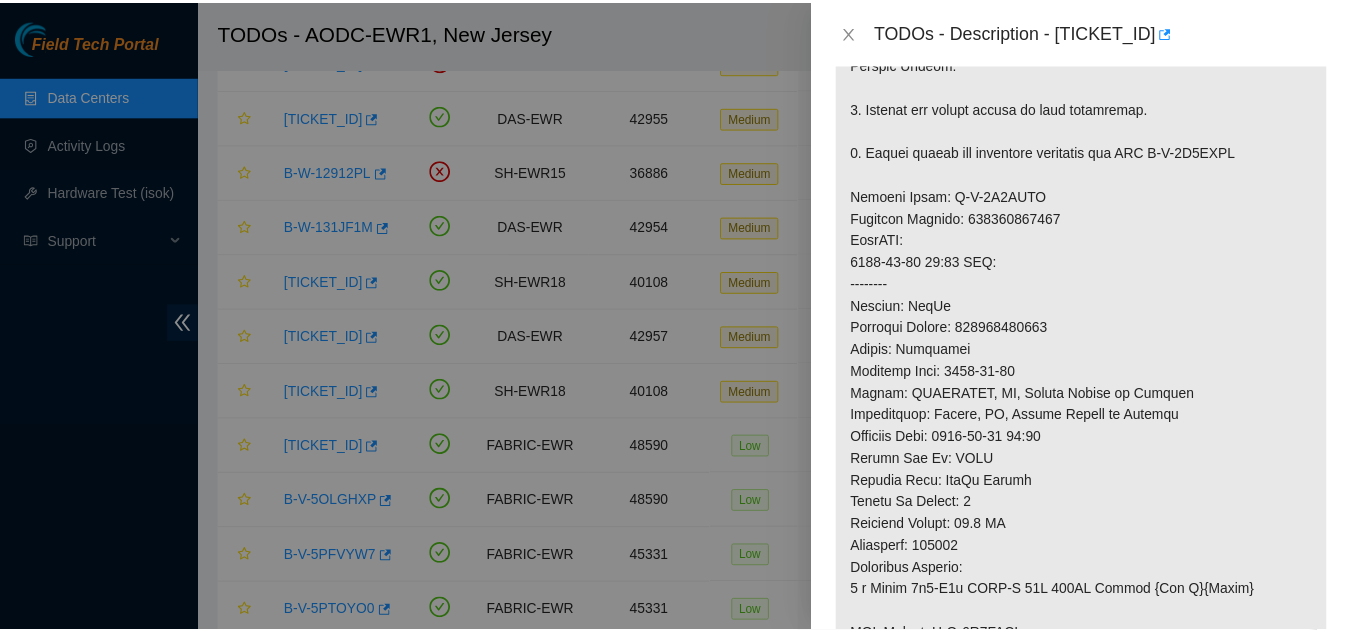 scroll, scrollTop: 1000, scrollLeft: 0, axis: vertical 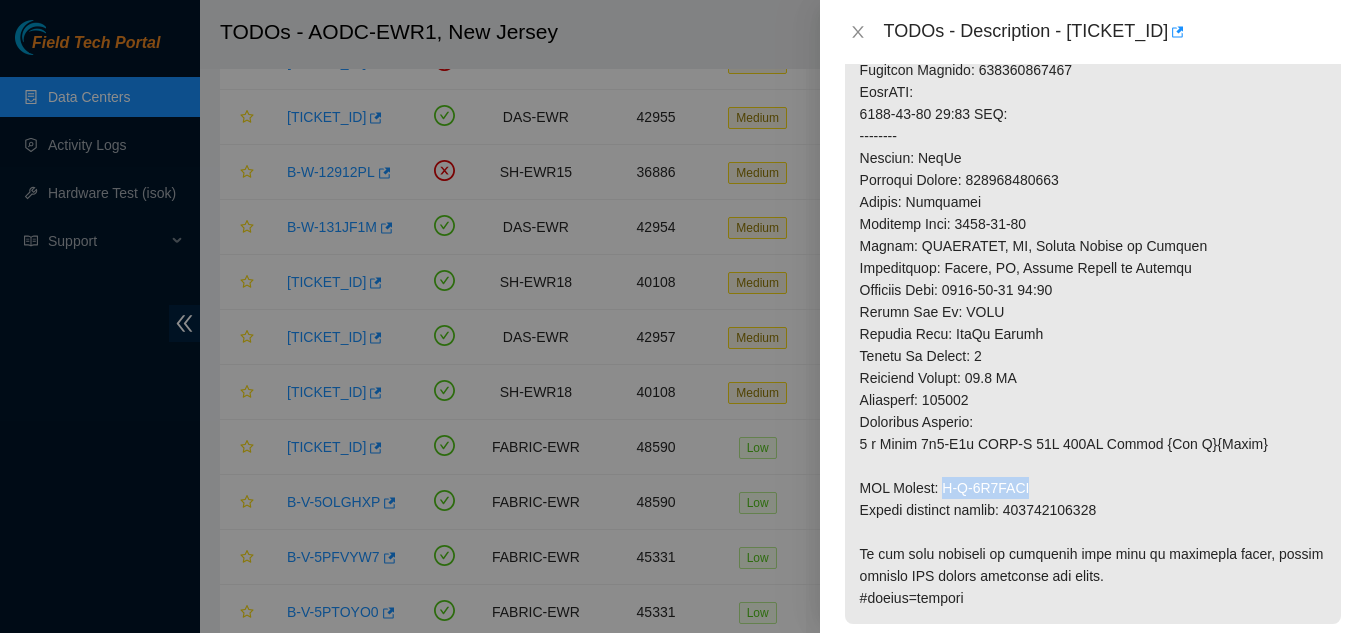 drag, startPoint x: 942, startPoint y: 509, endPoint x: 1036, endPoint y: 503, distance: 94.19129 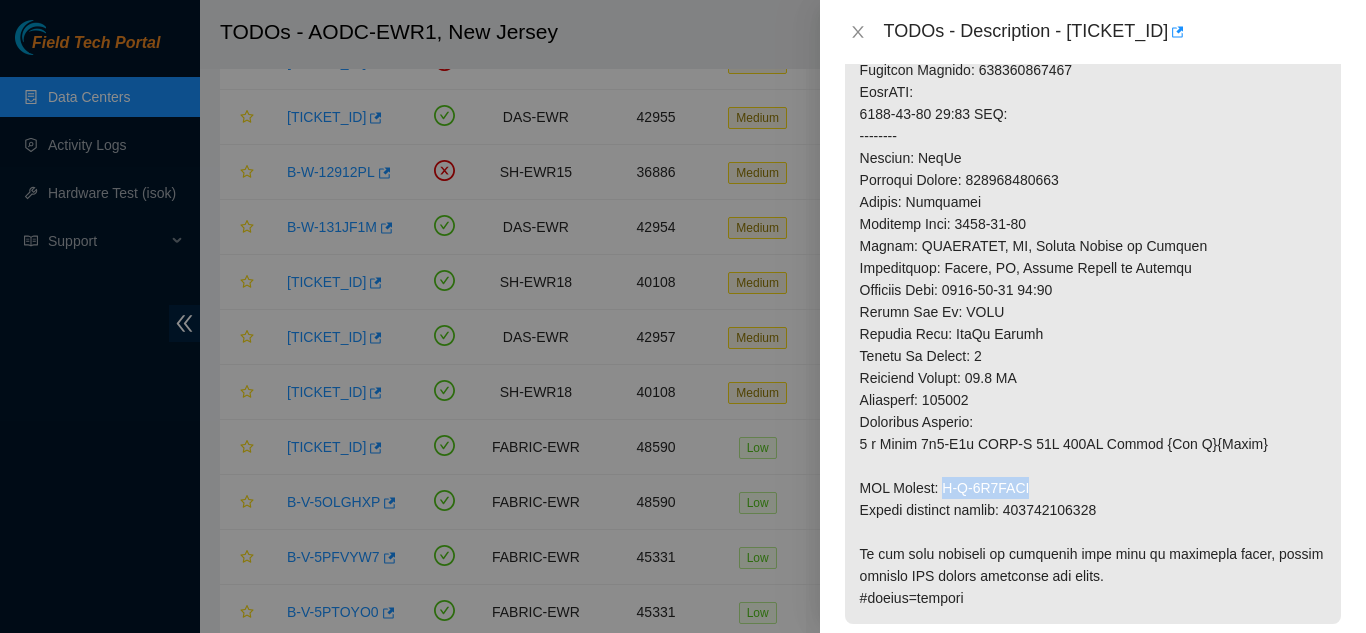click at bounding box center (1093, 37) 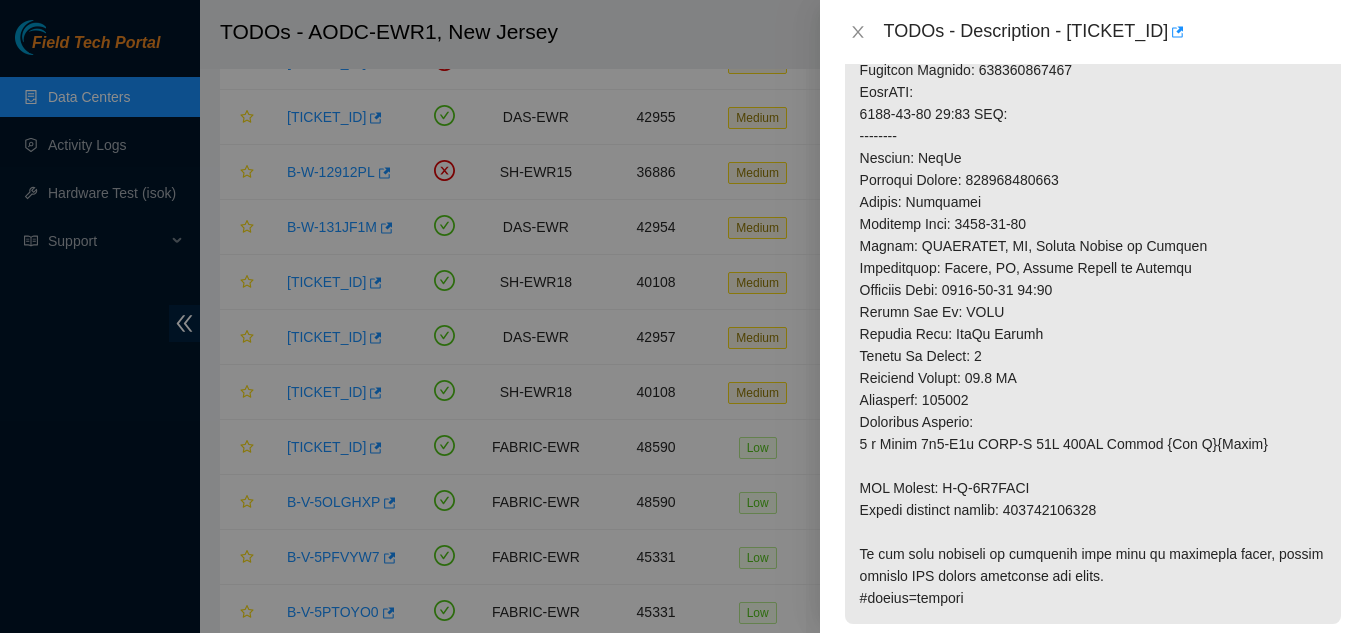 click at bounding box center (1093, 37) 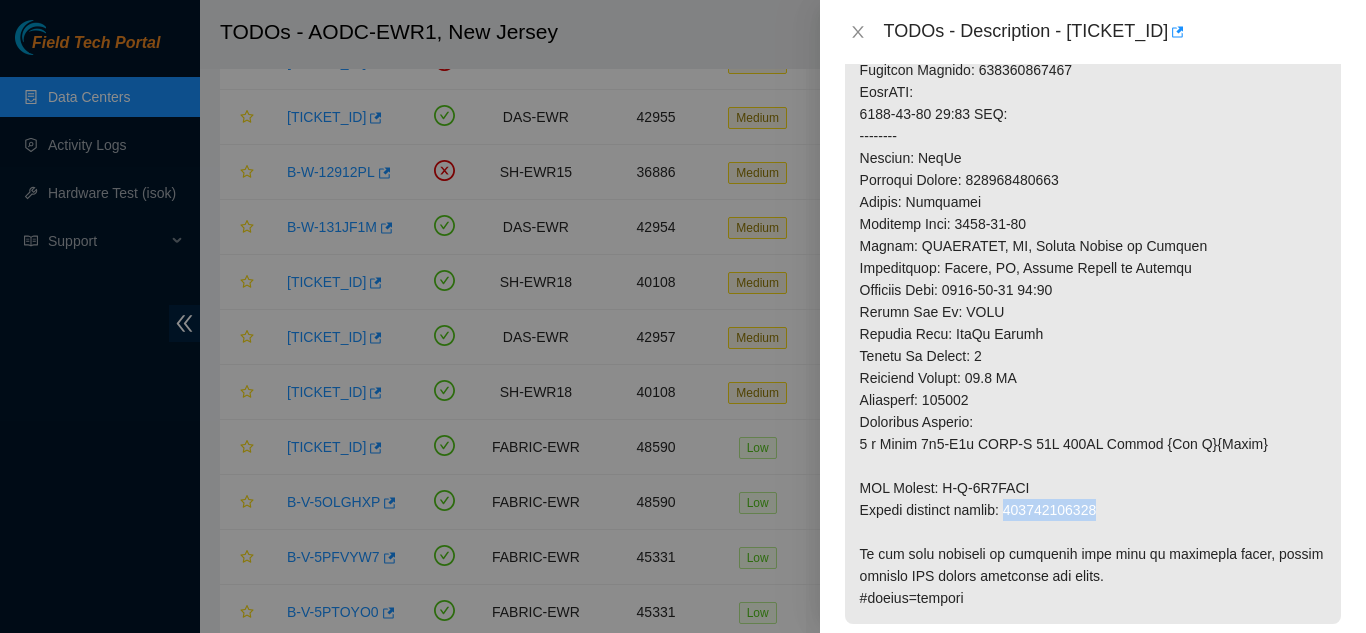 click at bounding box center [1093, 37] 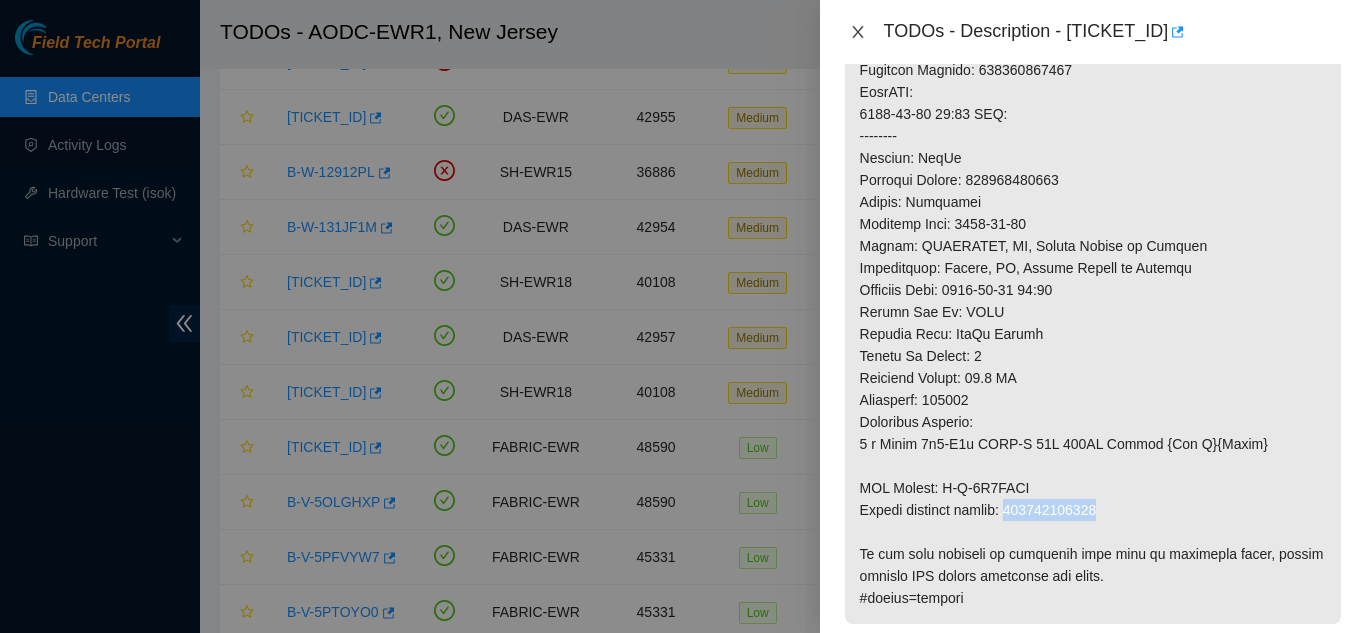 drag, startPoint x: 855, startPoint y: 33, endPoint x: 855, endPoint y: 80, distance: 47 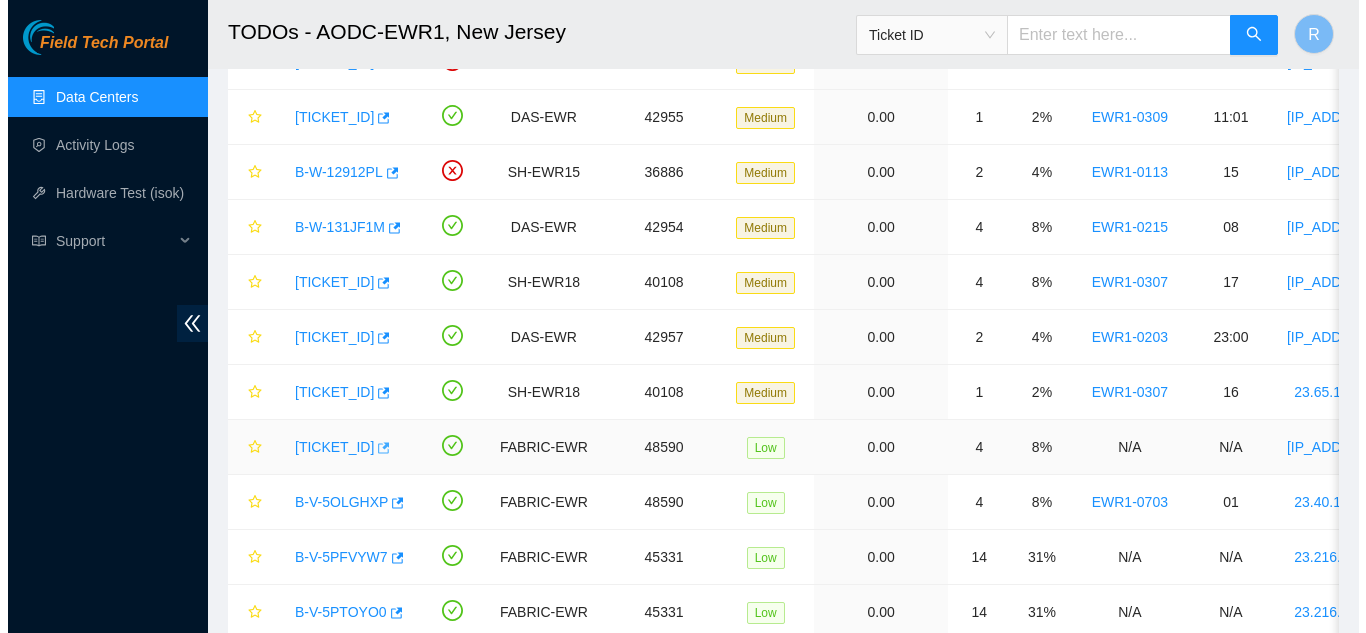 scroll, scrollTop: 687, scrollLeft: 0, axis: vertical 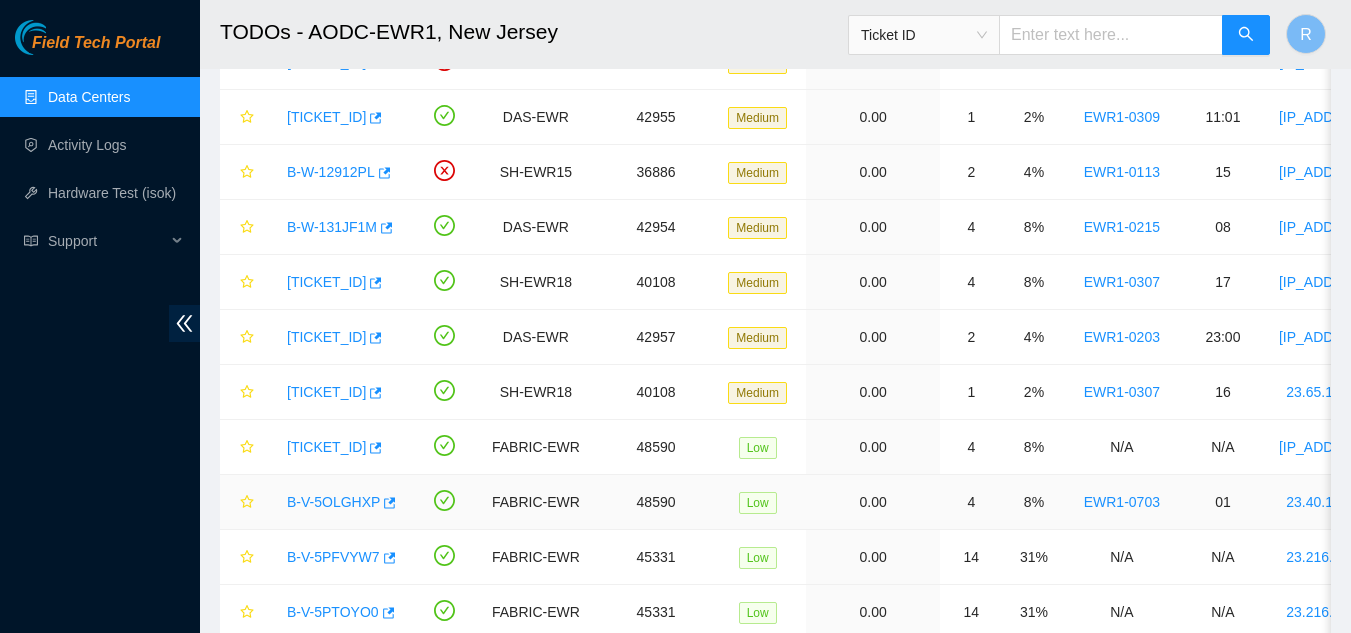 click on "B-V-5OLGHXP" at bounding box center [333, 502] 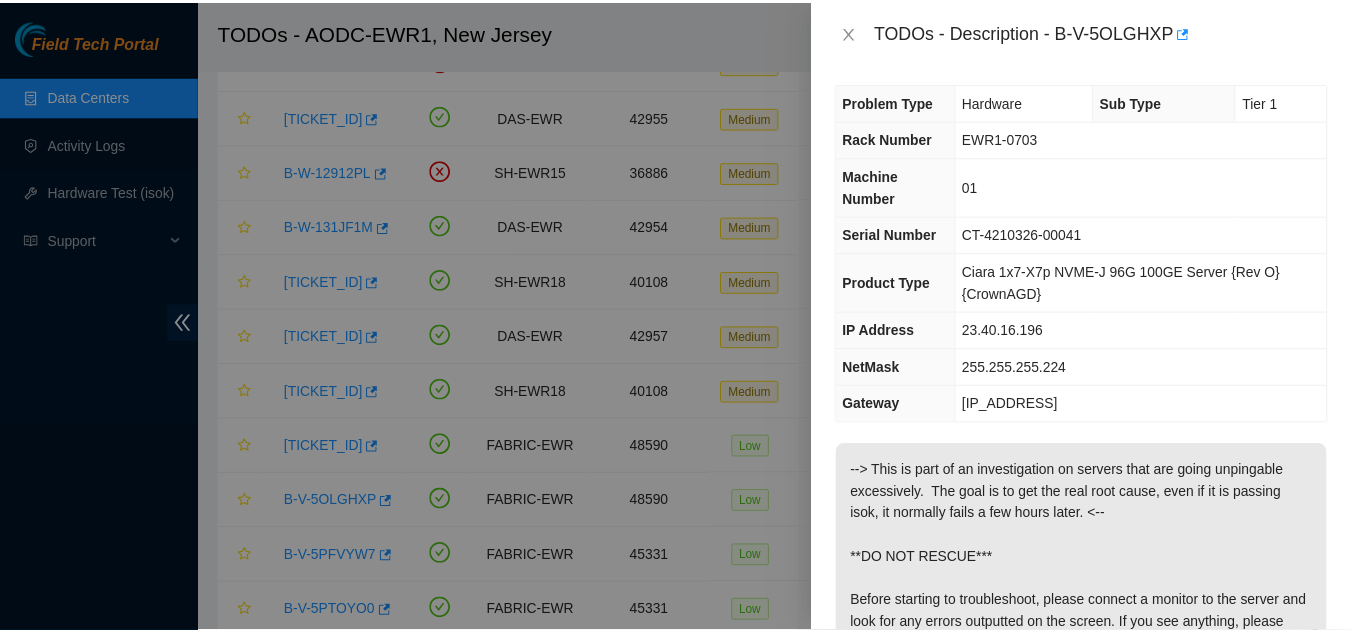 scroll, scrollTop: 0, scrollLeft: 0, axis: both 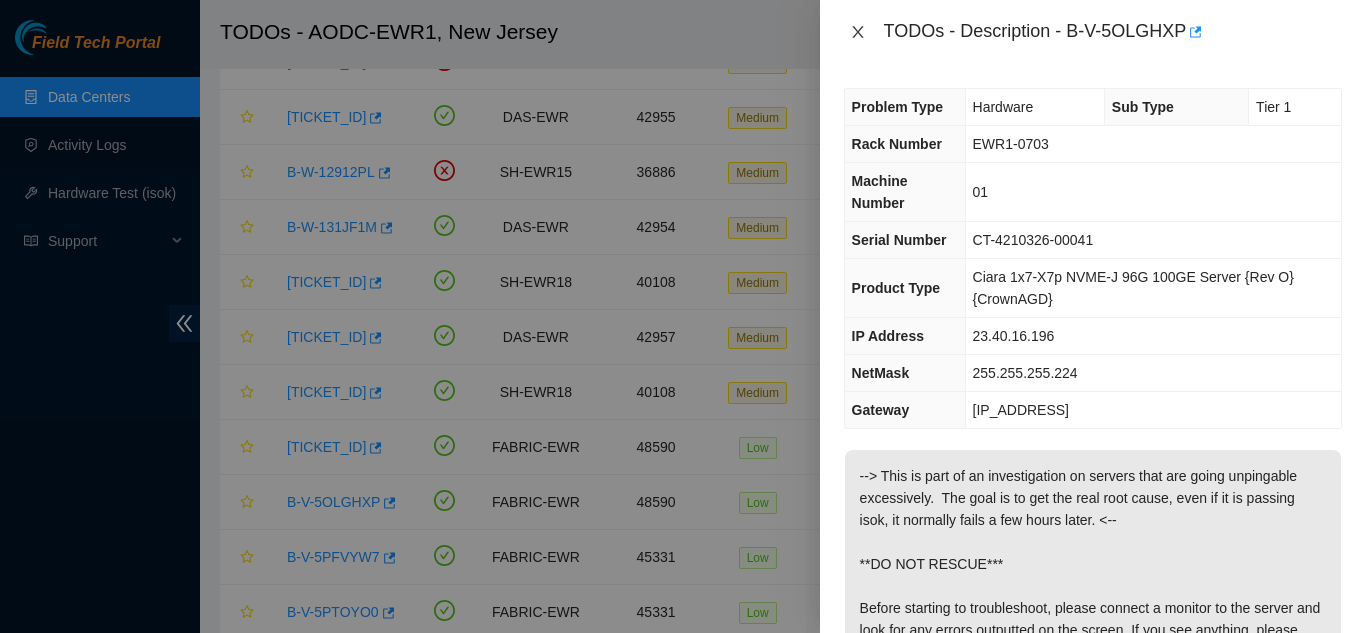 click 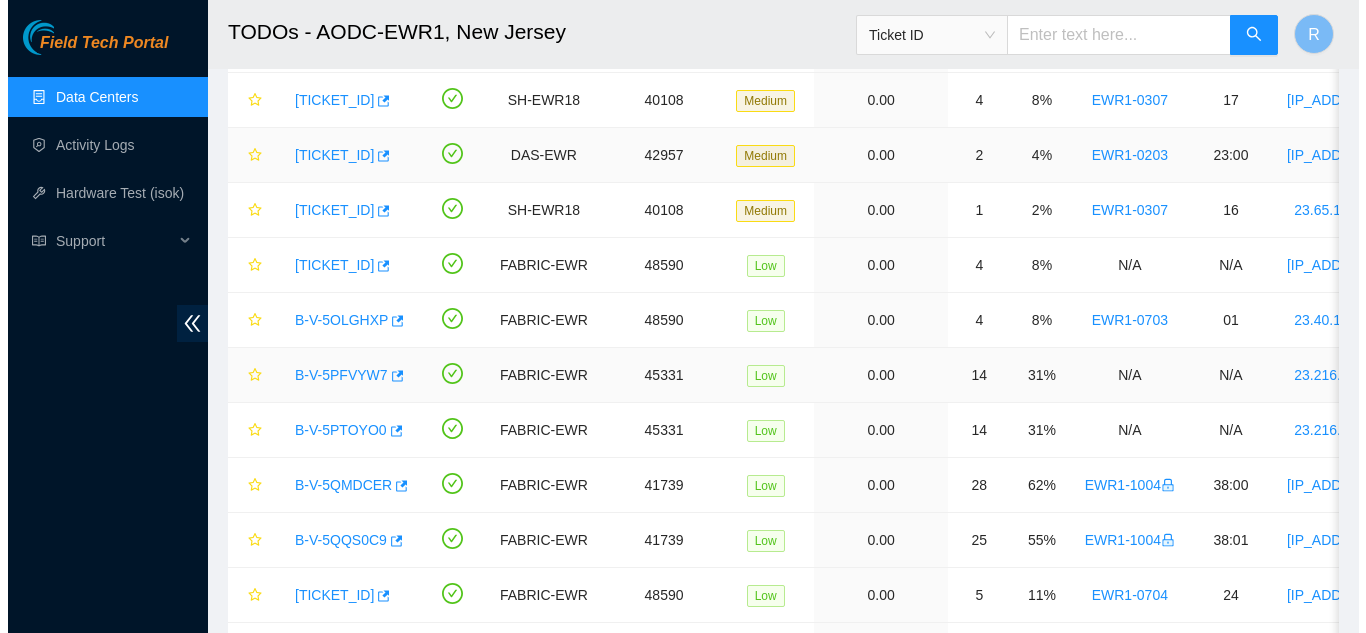scroll, scrollTop: 600, scrollLeft: 0, axis: vertical 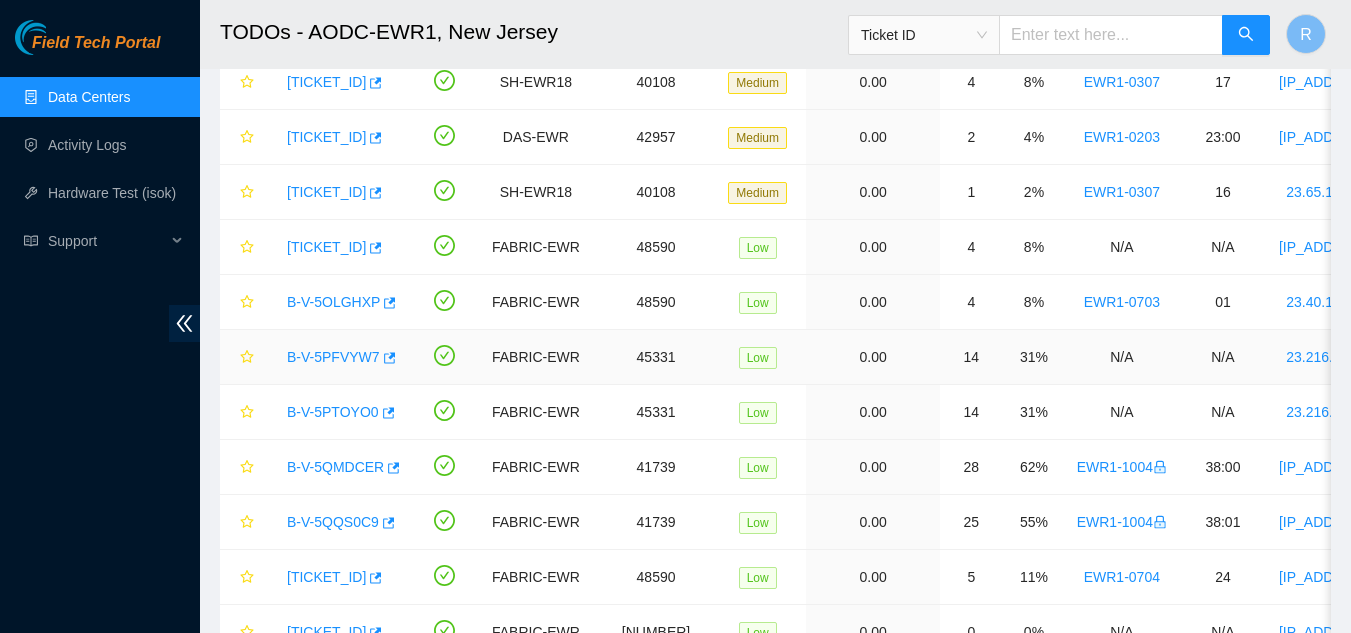 click on "B-V-5PFVYW7" at bounding box center (333, 357) 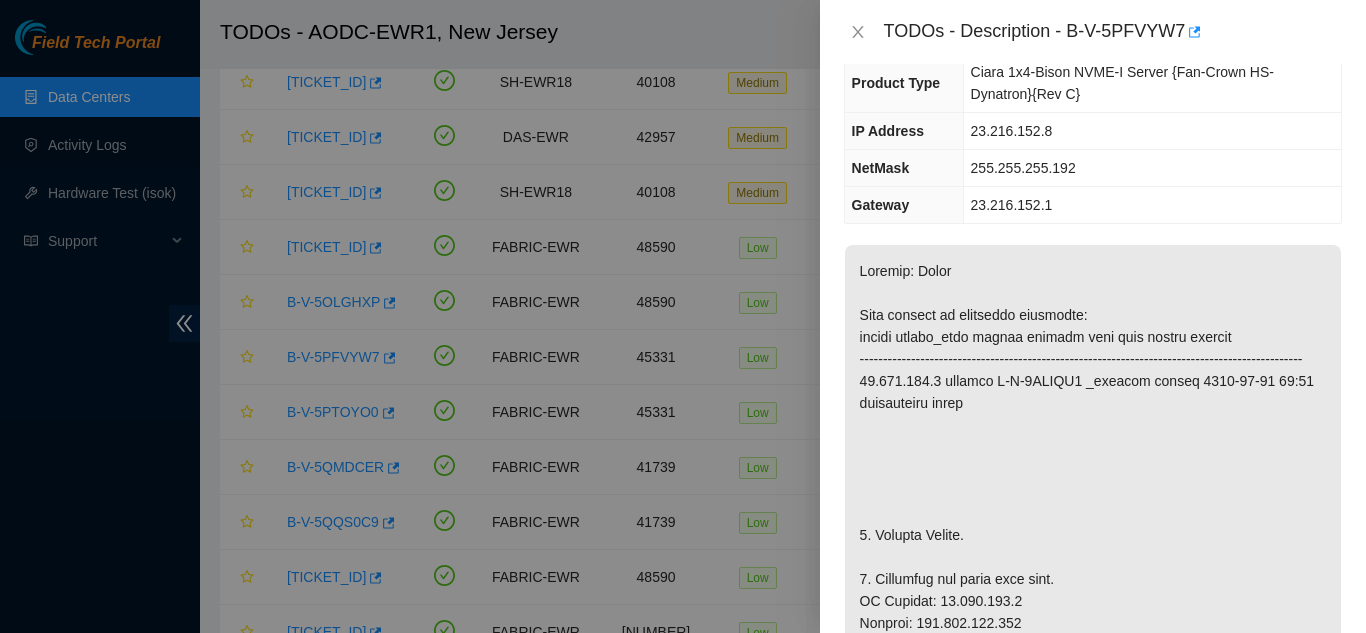 scroll, scrollTop: 0, scrollLeft: 0, axis: both 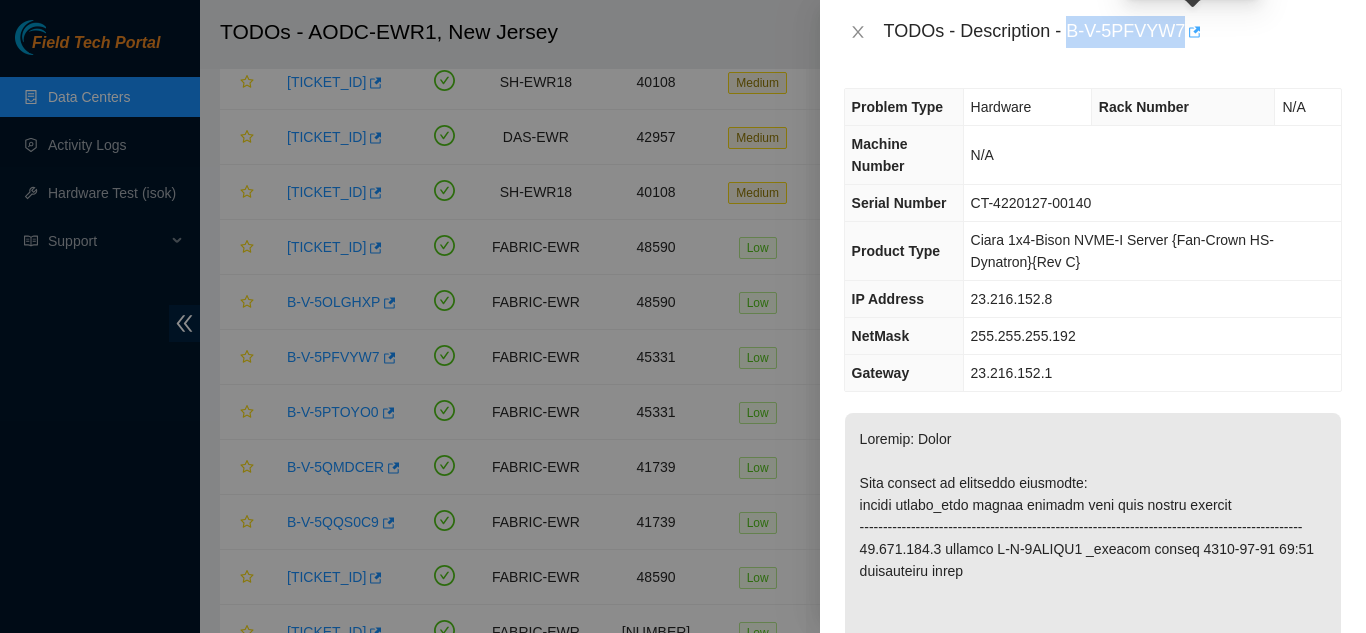 drag, startPoint x: 1073, startPoint y: 31, endPoint x: 1188, endPoint y: 34, distance: 115.03912 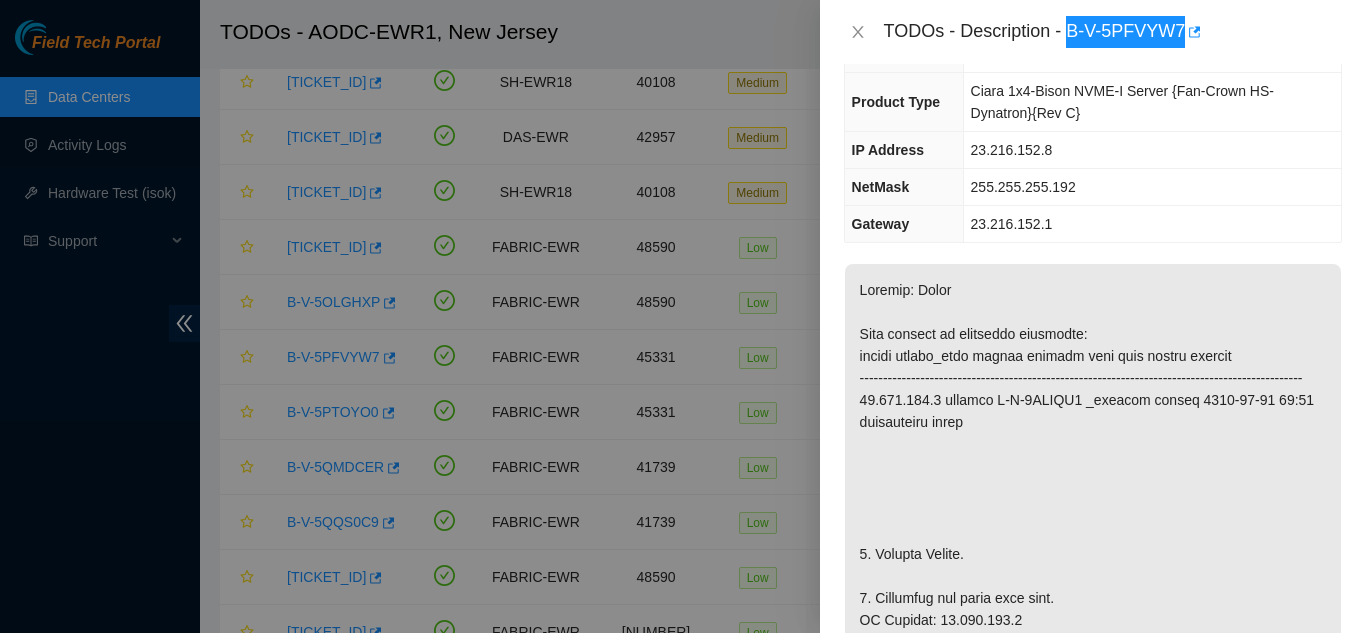 scroll, scrollTop: 0, scrollLeft: 0, axis: both 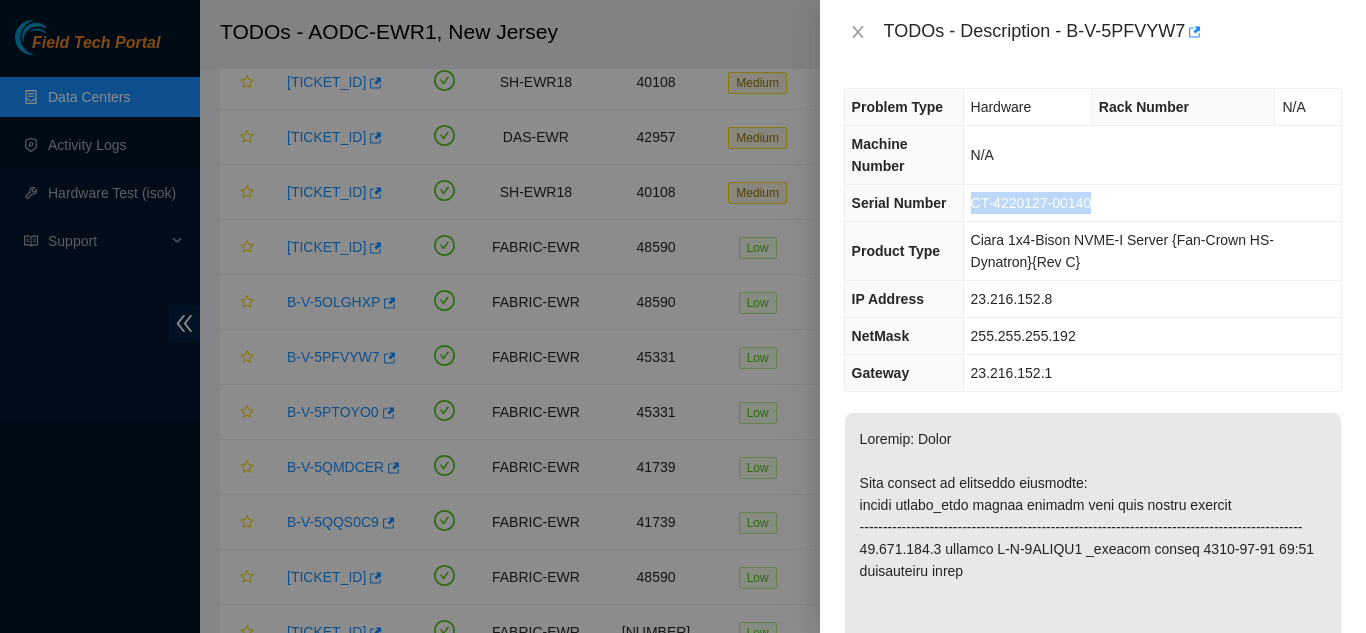 drag, startPoint x: 975, startPoint y: 202, endPoint x: 1100, endPoint y: 201, distance: 125.004 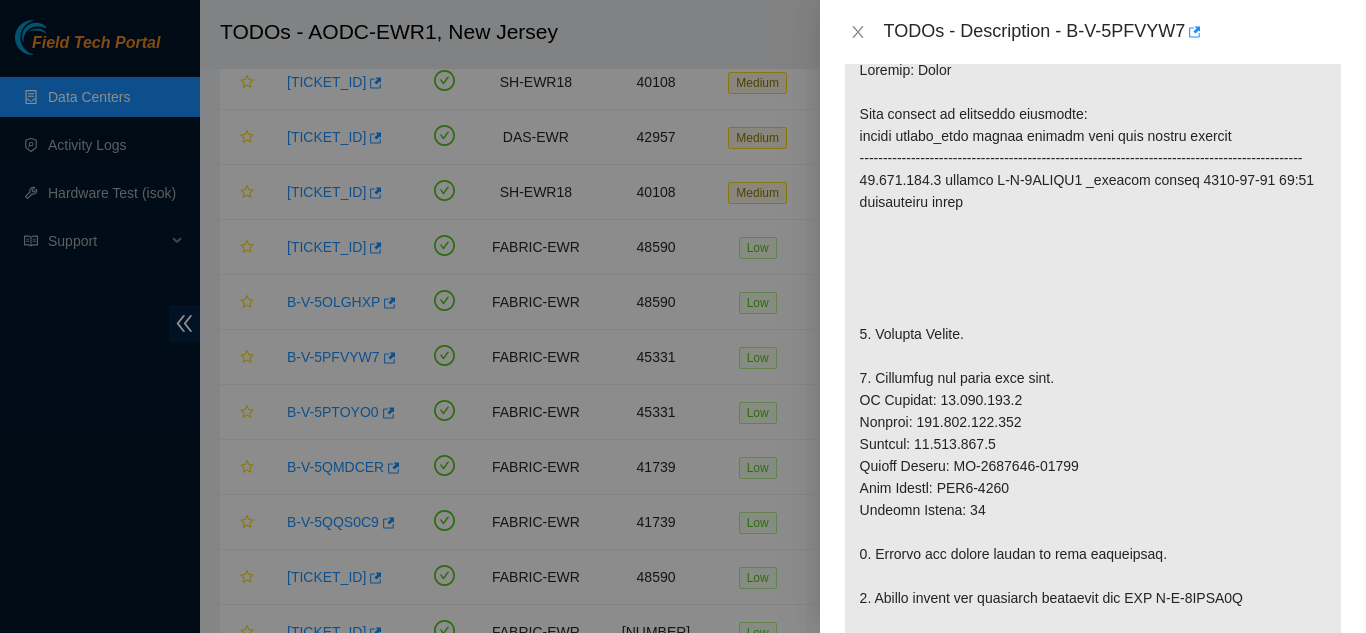 scroll, scrollTop: 400, scrollLeft: 0, axis: vertical 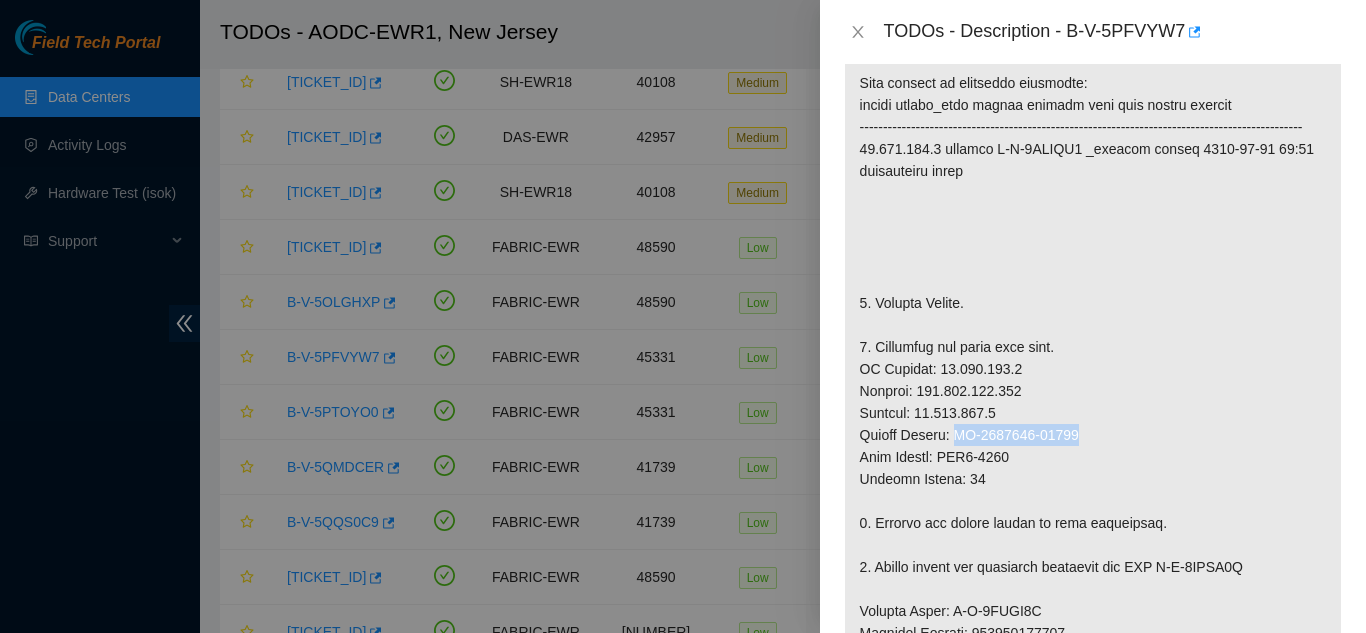 drag, startPoint x: 1063, startPoint y: 444, endPoint x: 1076, endPoint y: 461, distance: 21.400934 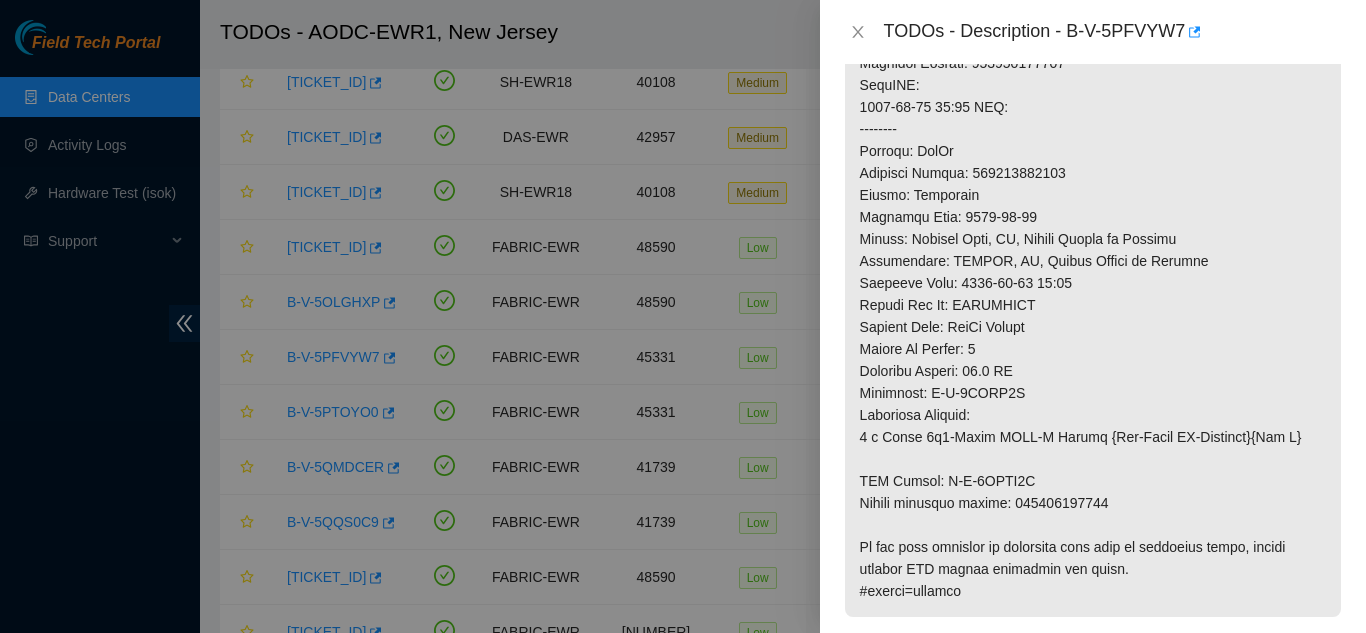 scroll, scrollTop: 1000, scrollLeft: 0, axis: vertical 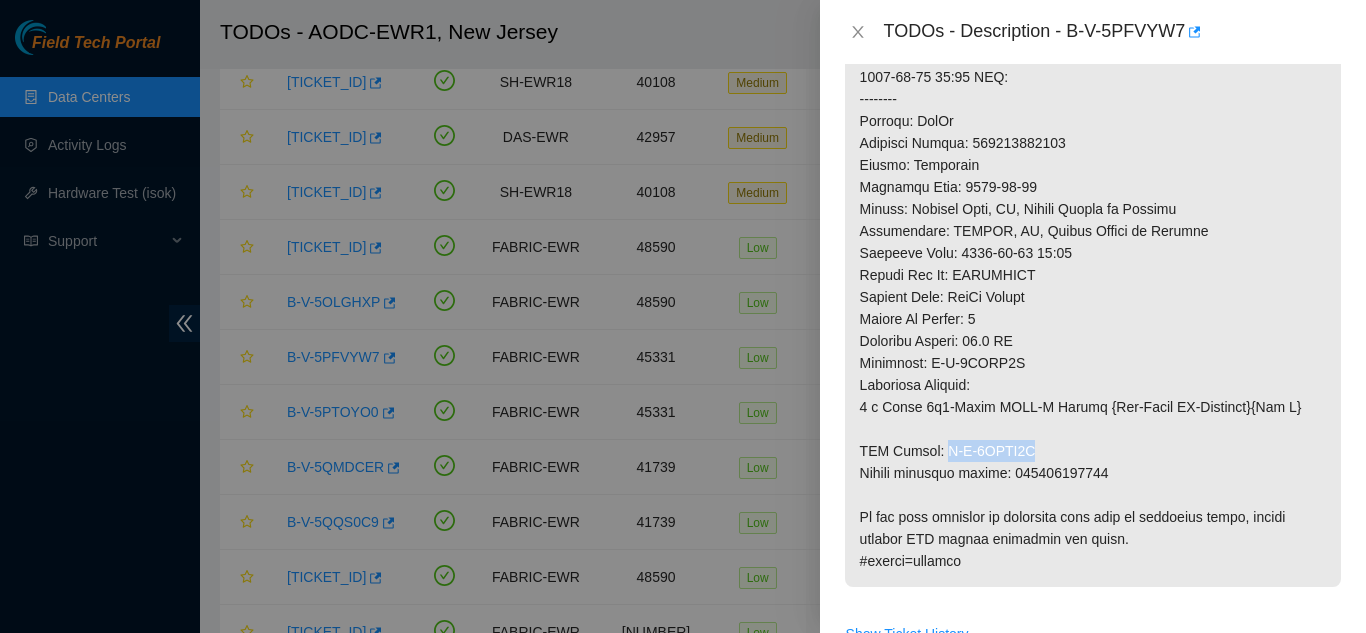 drag, startPoint x: 943, startPoint y: 476, endPoint x: 1042, endPoint y: 471, distance: 99.12618 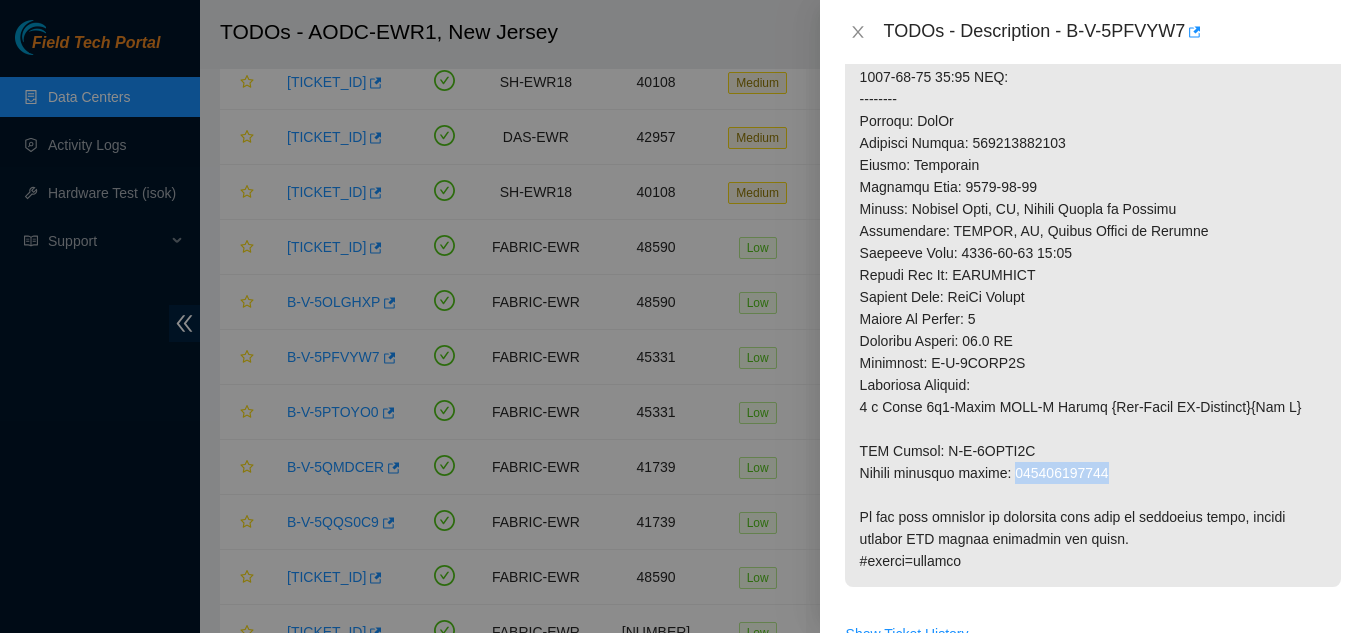 click at bounding box center [1093, 0] 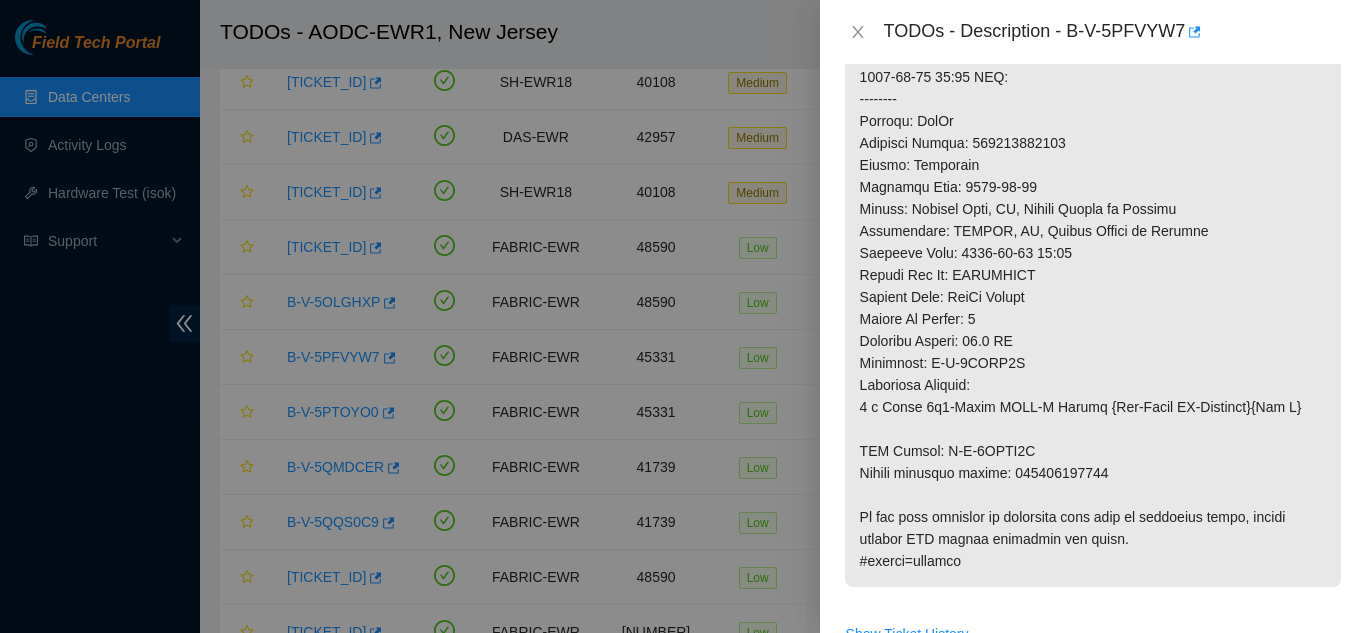 click at bounding box center [1093, 0] 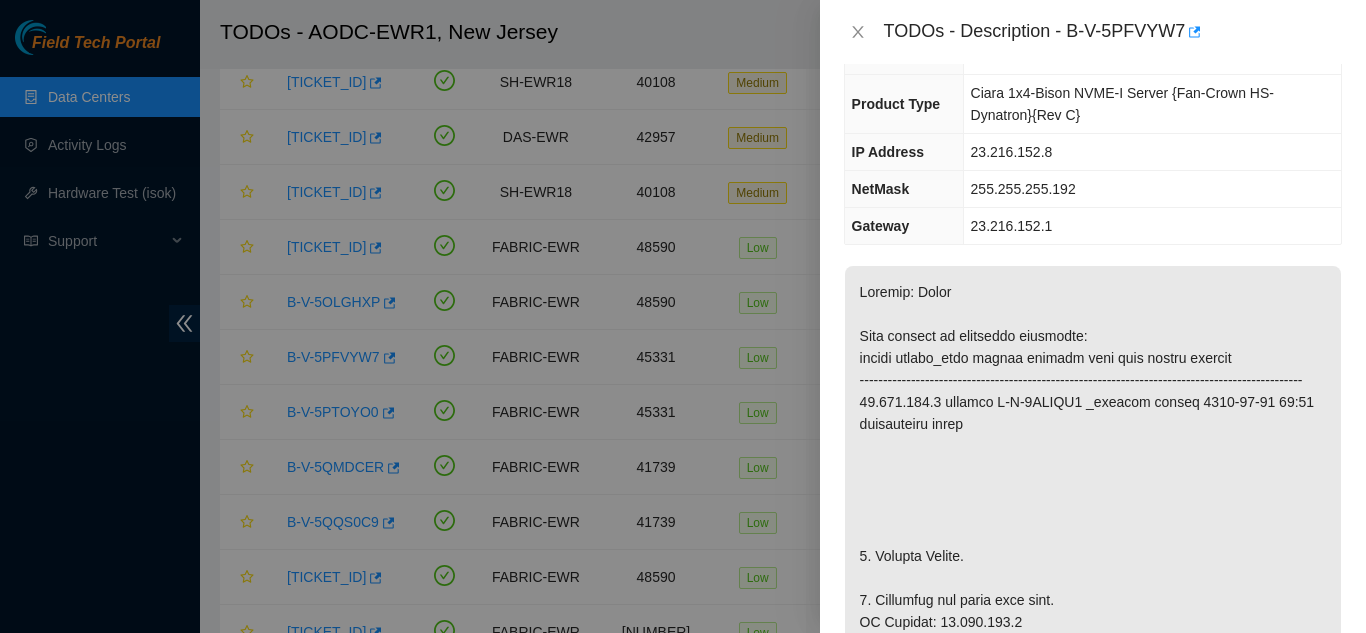 scroll, scrollTop: 0, scrollLeft: 0, axis: both 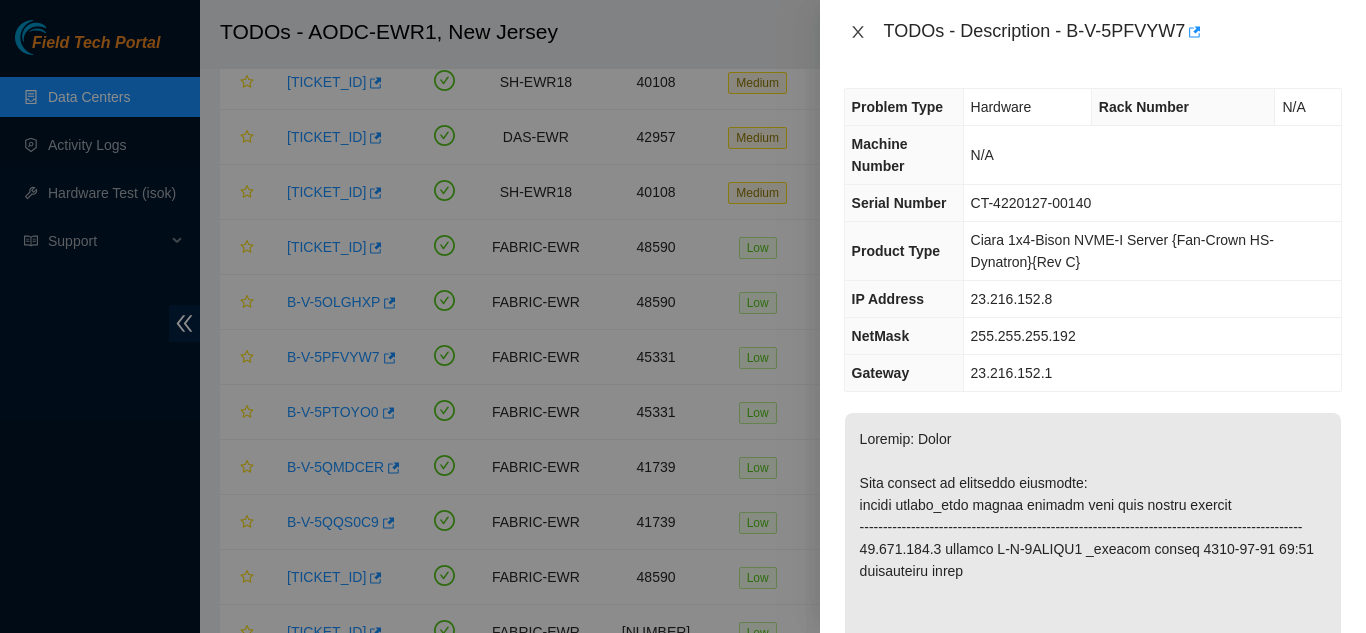 click 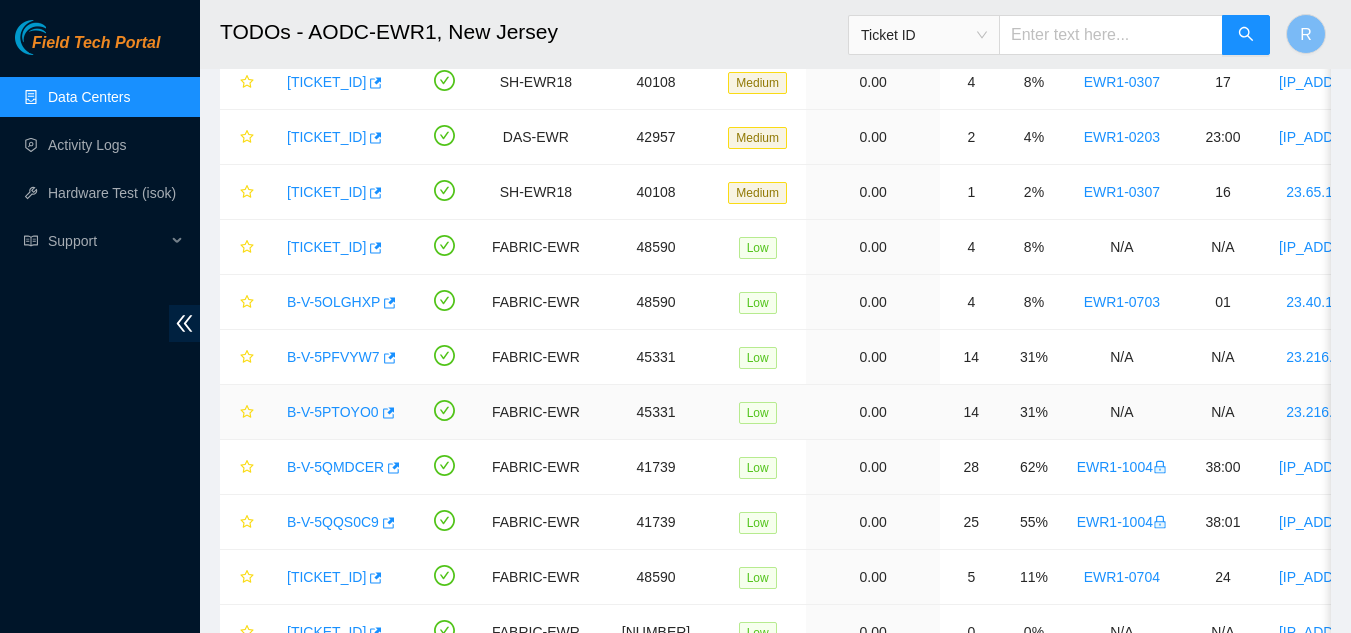 click on "B-V-5PTOYO0" at bounding box center [333, 412] 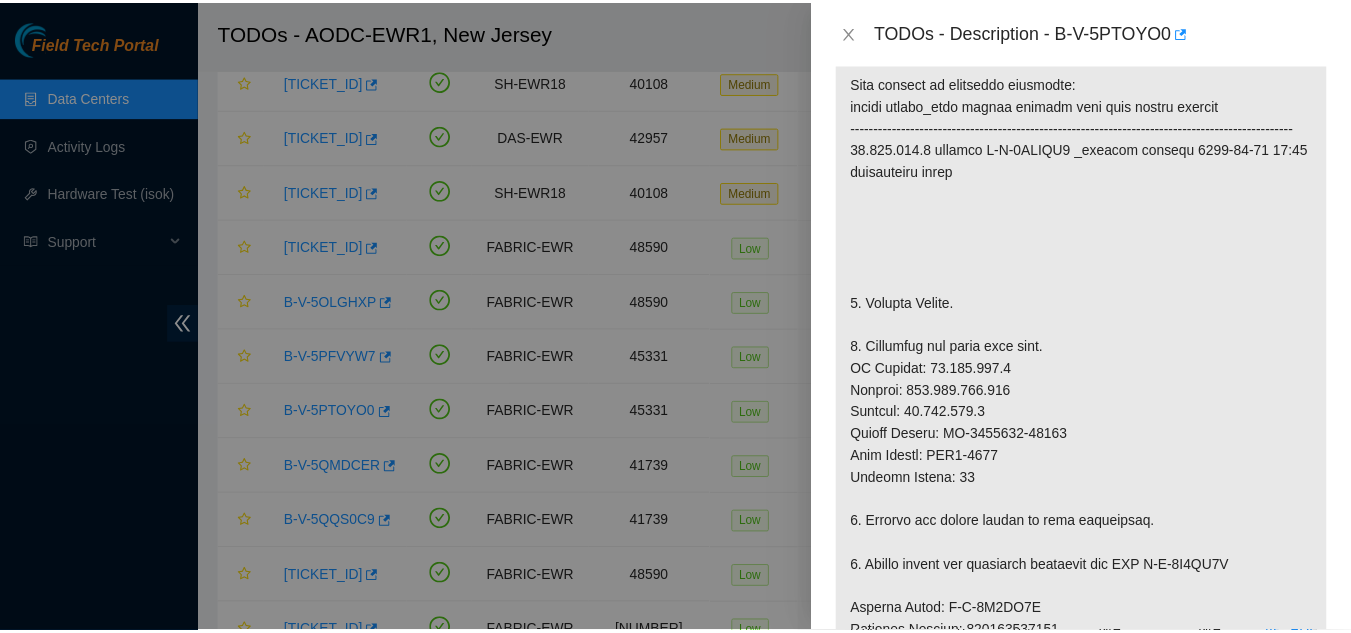 scroll, scrollTop: 0, scrollLeft: 0, axis: both 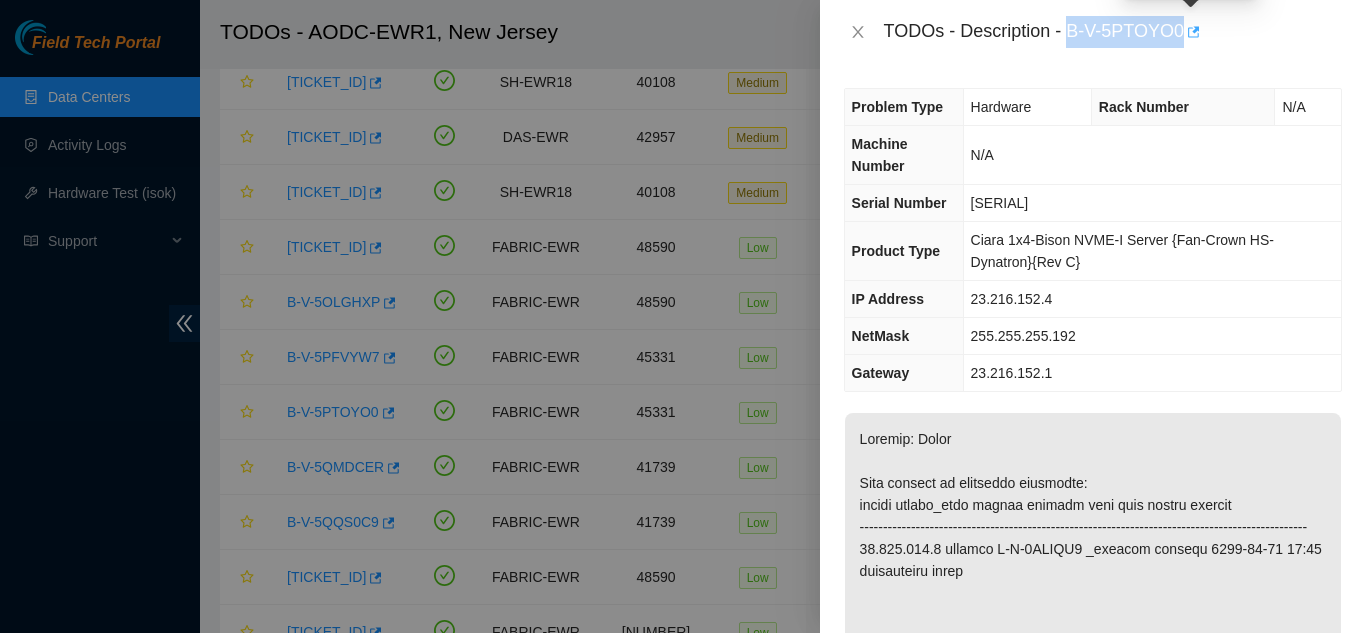 drag, startPoint x: 1071, startPoint y: 32, endPoint x: 1192, endPoint y: 33, distance: 121.004135 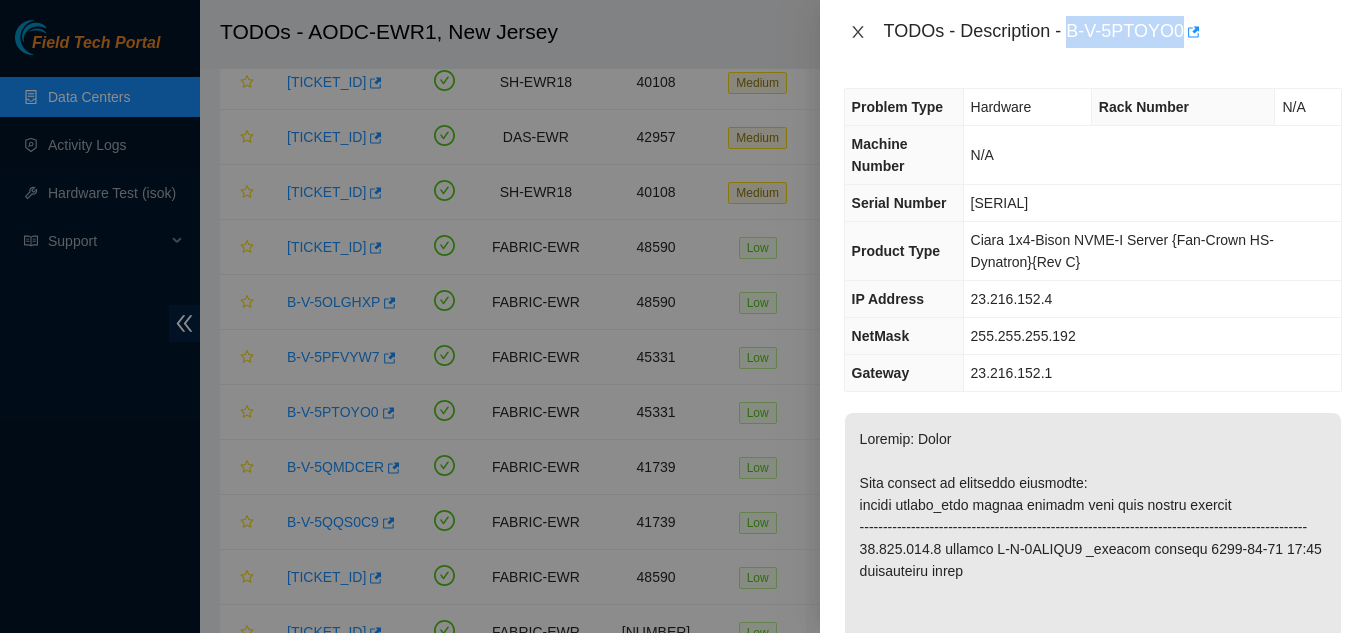 click 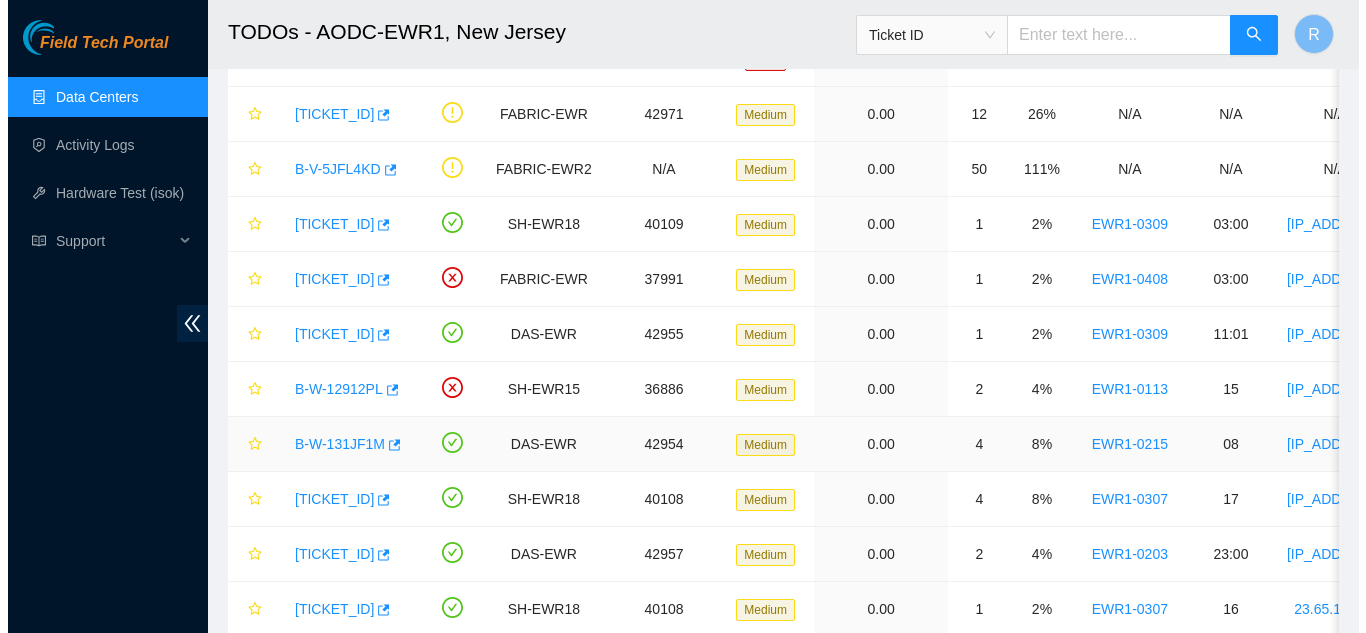 scroll, scrollTop: 0, scrollLeft: 0, axis: both 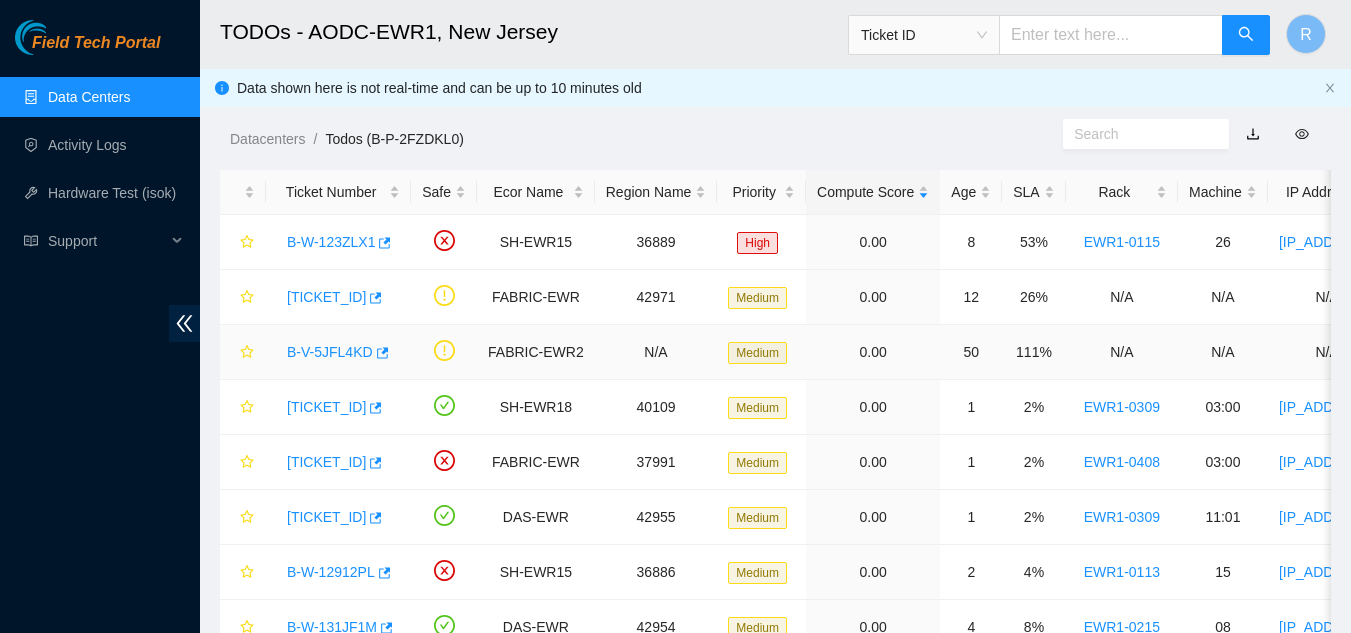 click on "B-V-5JFL4KD" at bounding box center (330, 352) 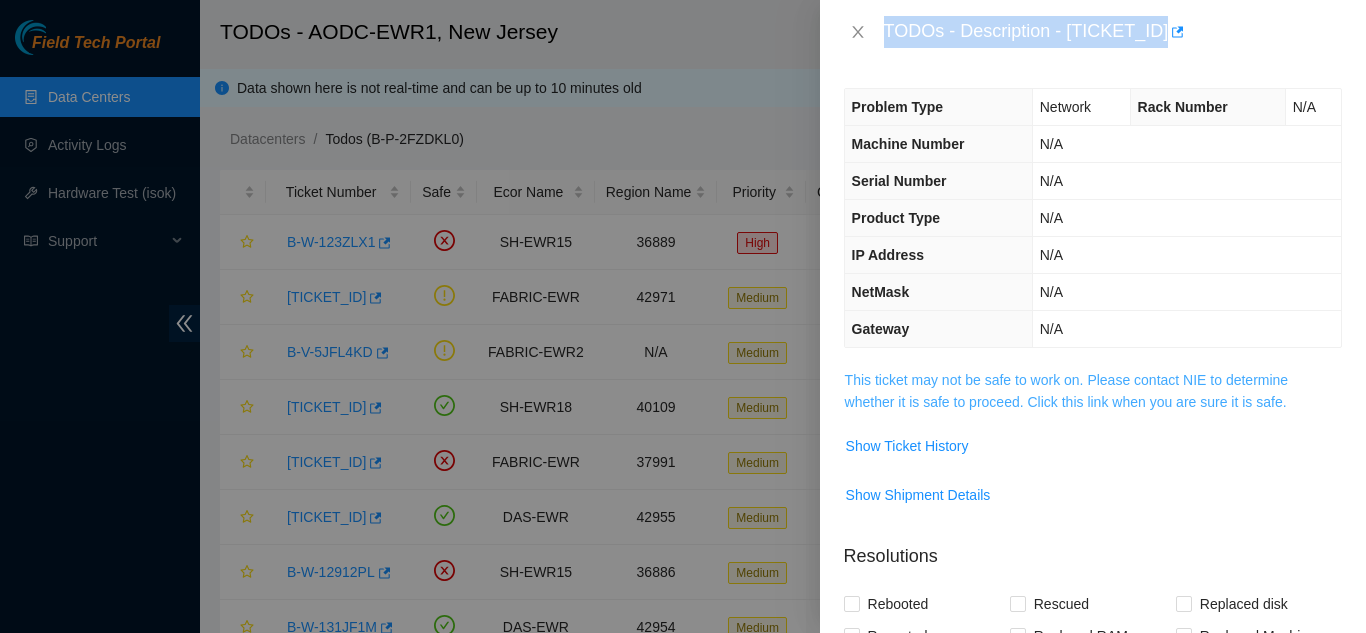 click on "This ticket may not be safe to work on. Please contact NIE to determine whether it is safe to proceed. Click this link when you are sure it is safe." at bounding box center (1067, 391) 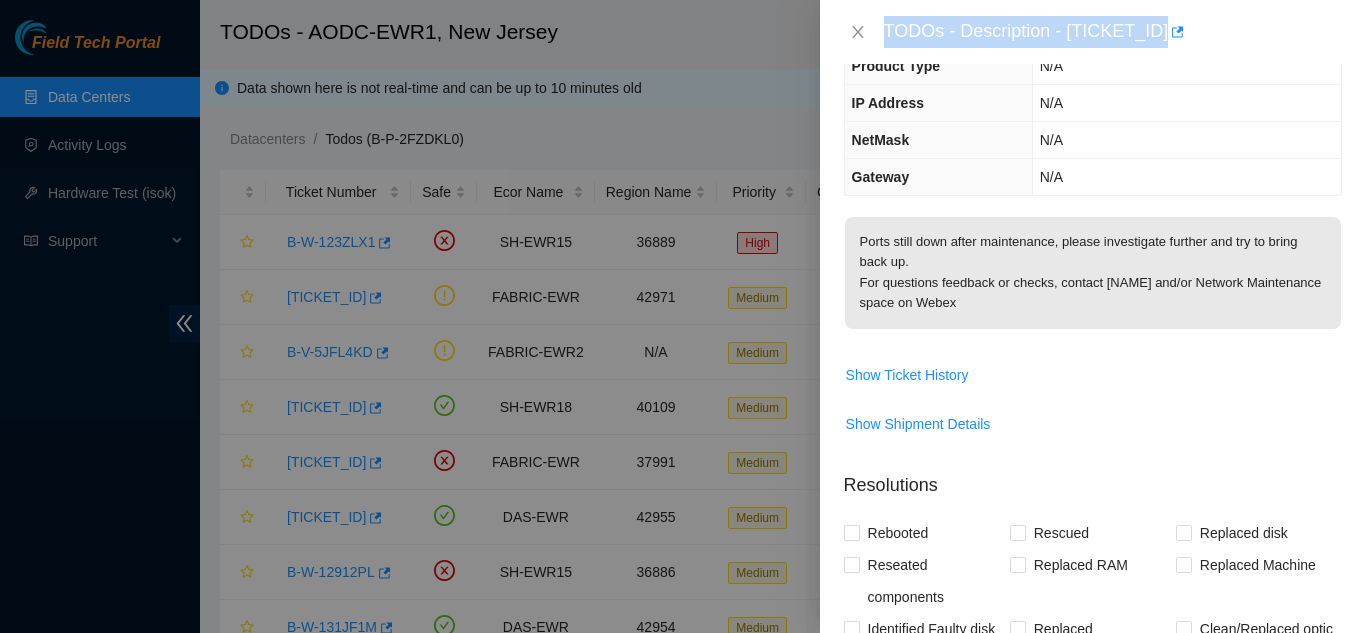 scroll, scrollTop: 200, scrollLeft: 0, axis: vertical 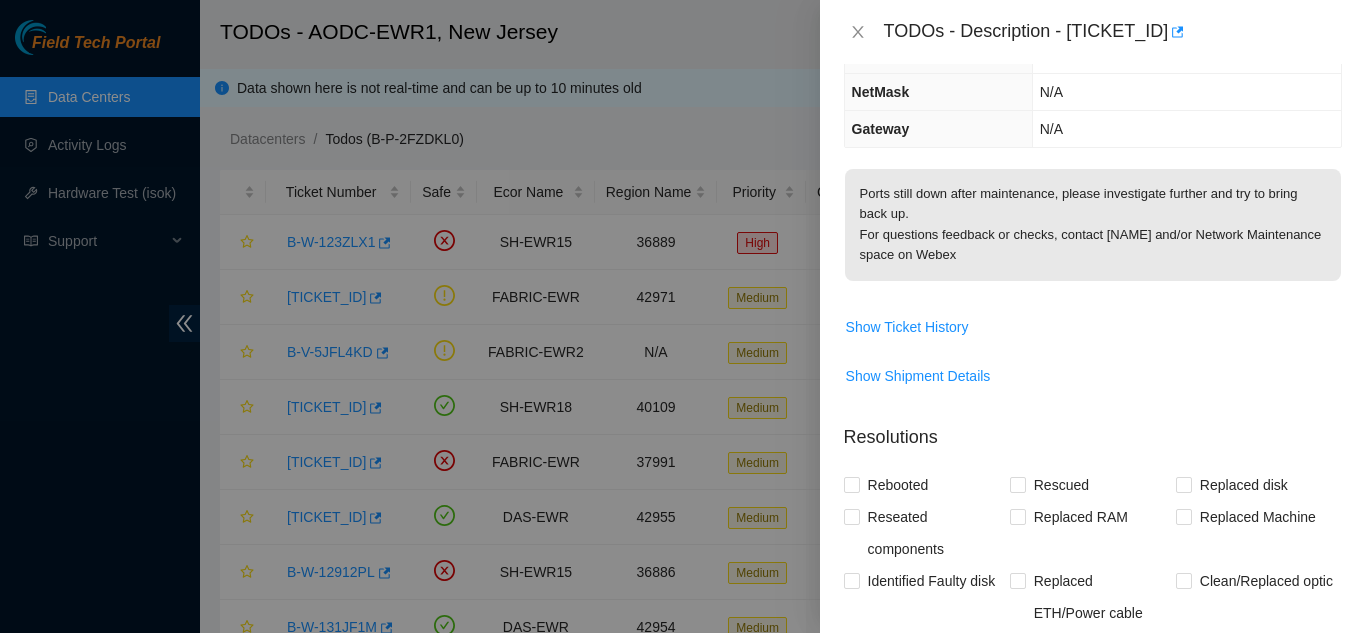 click on "Ports still down after maintenance, please investigate further and try to bring back up.
For questions feedback or checks, contact [NAME] and/or Network Maintenance space on Webex" at bounding box center [1093, 225] 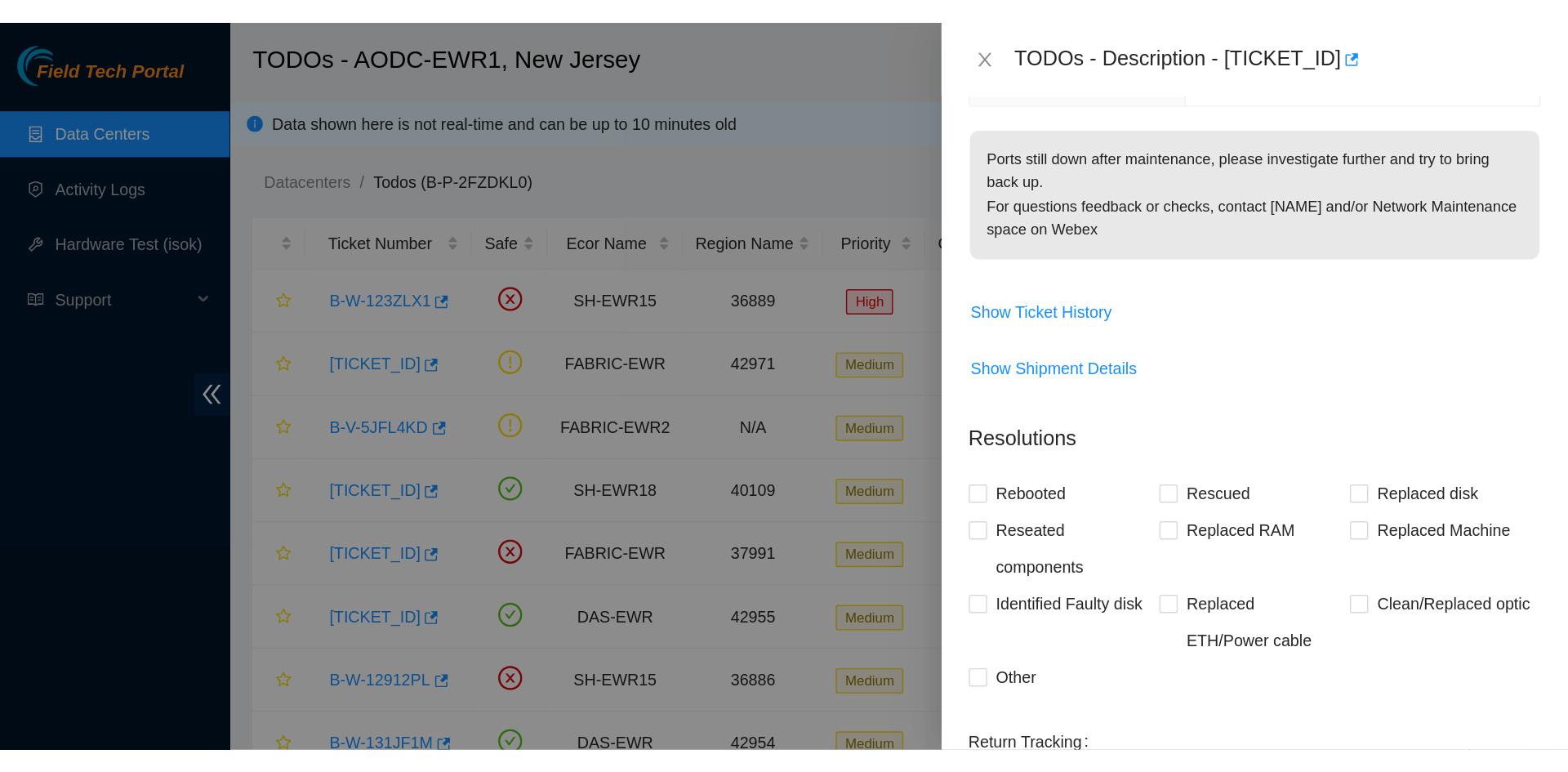 scroll, scrollTop: 0, scrollLeft: 0, axis: both 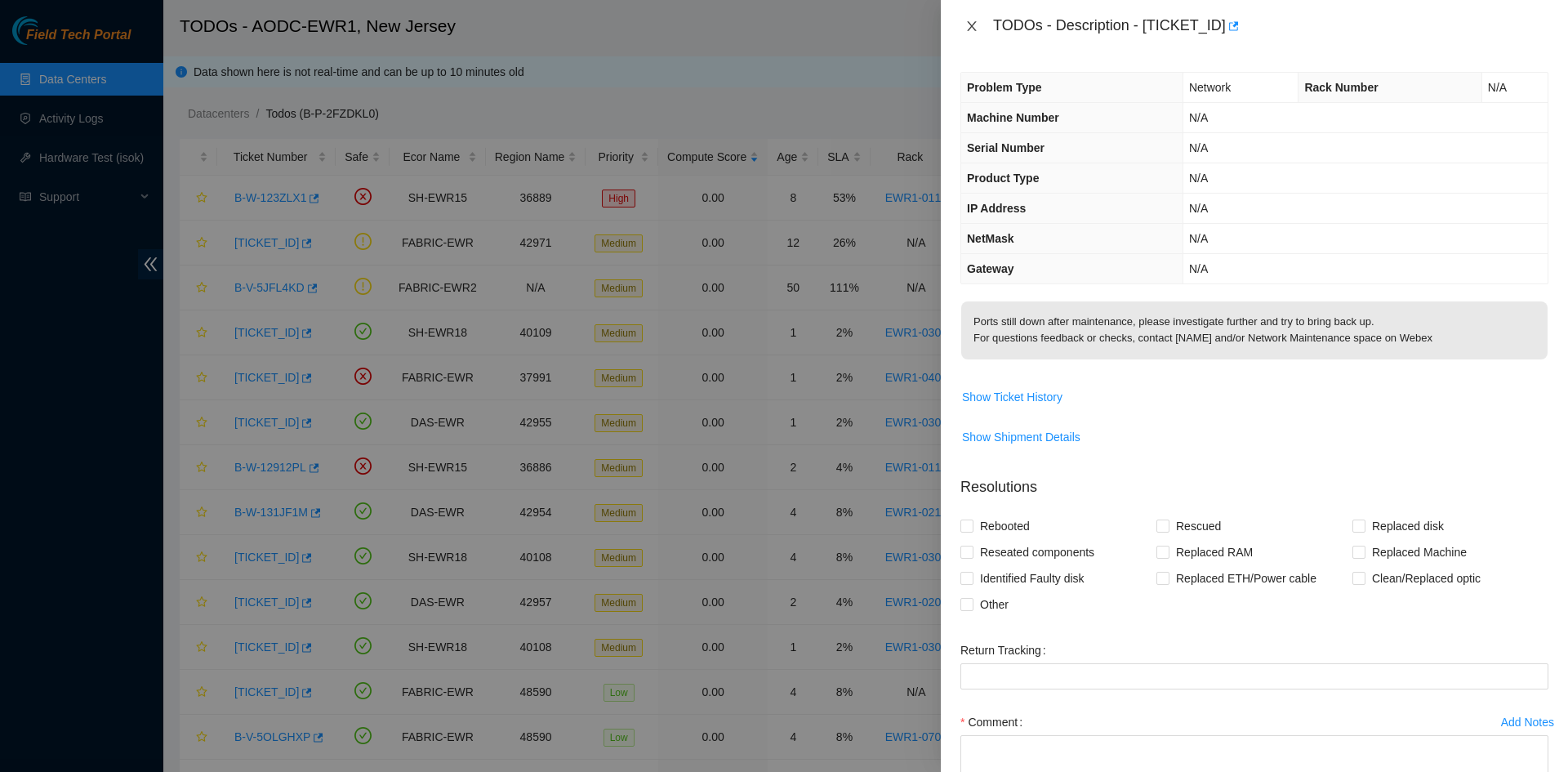click 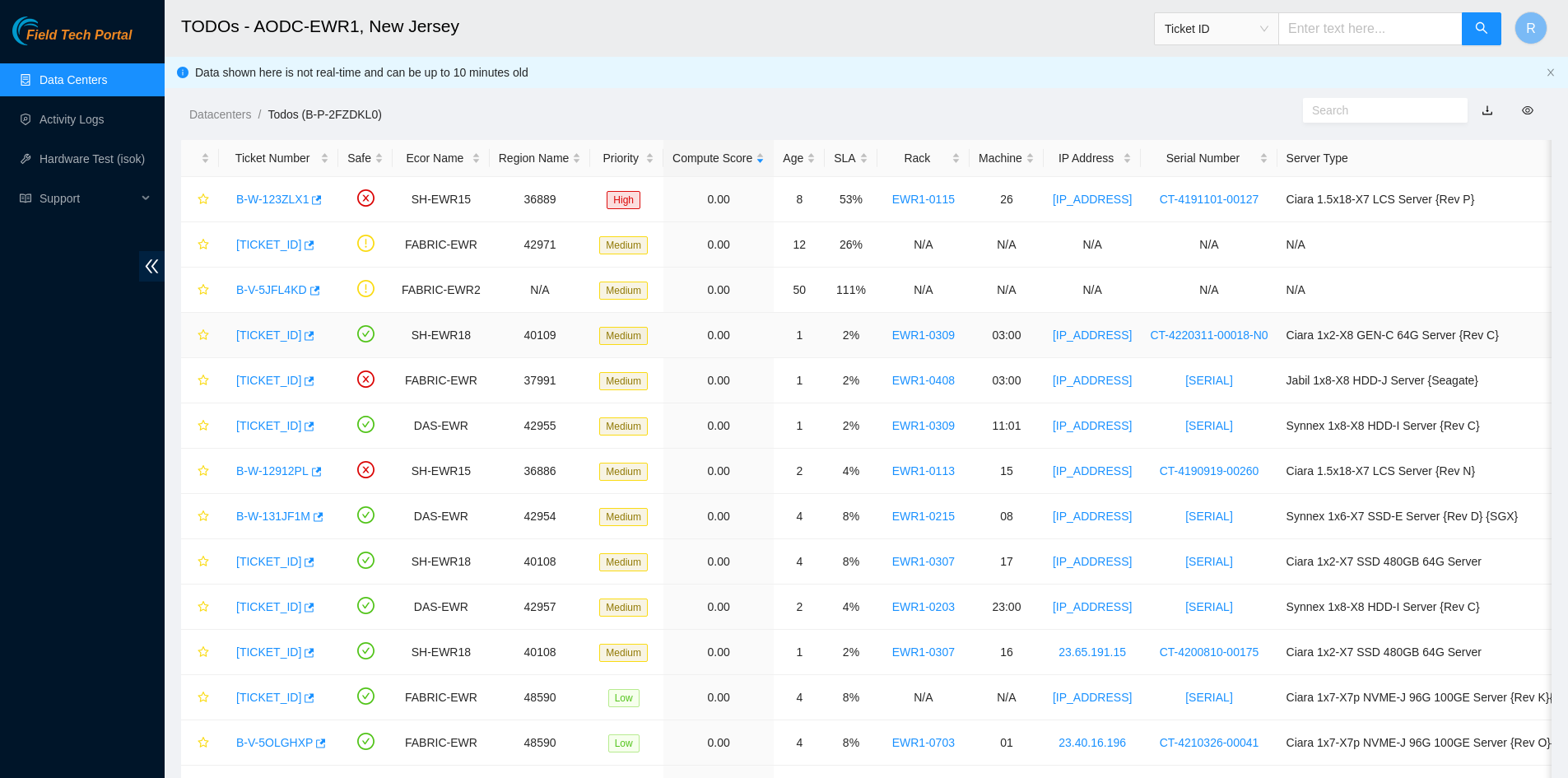 click on "[TICKET_ID]" at bounding box center (268, 335) 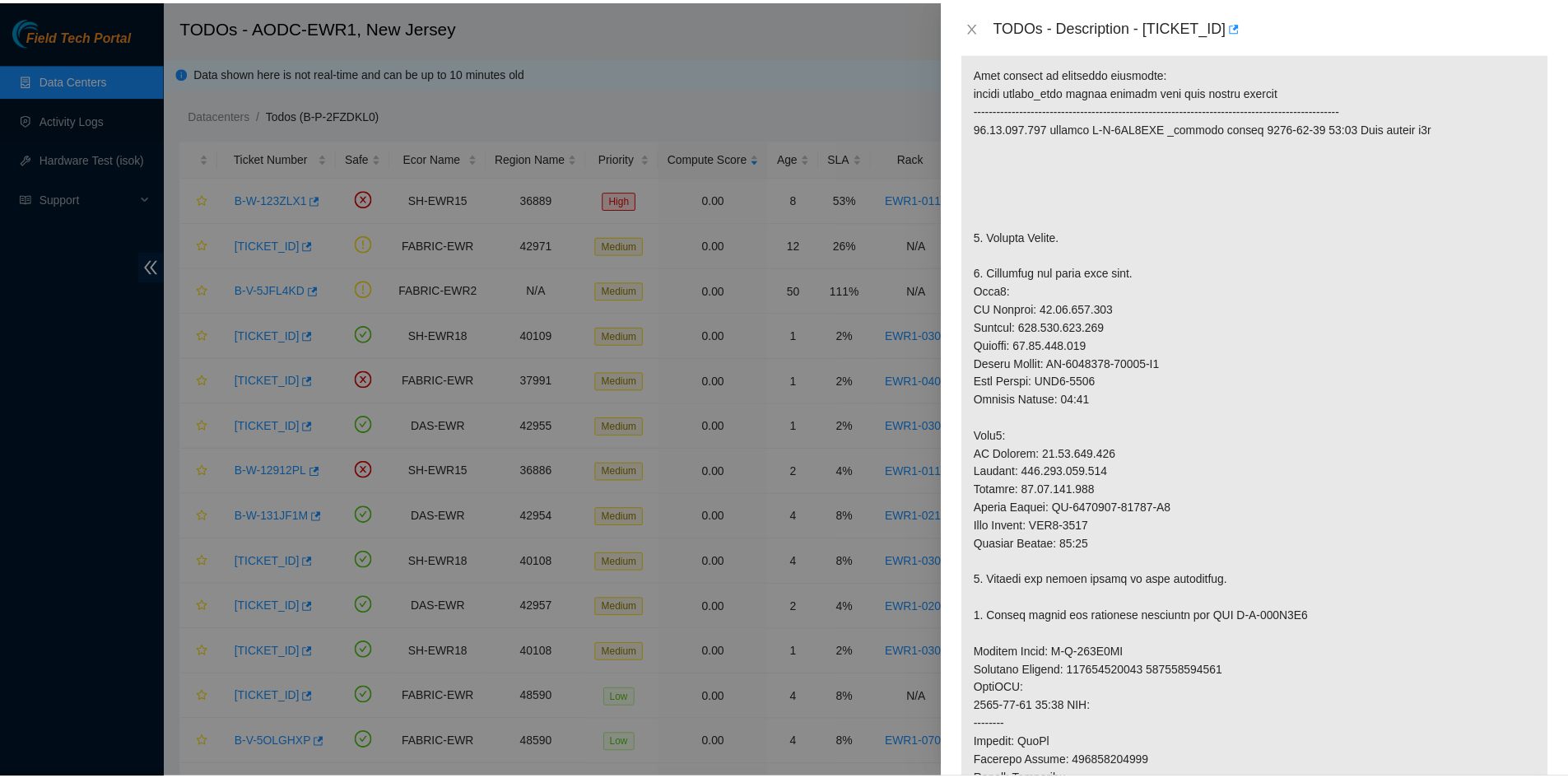 scroll, scrollTop: 412, scrollLeft: 0, axis: vertical 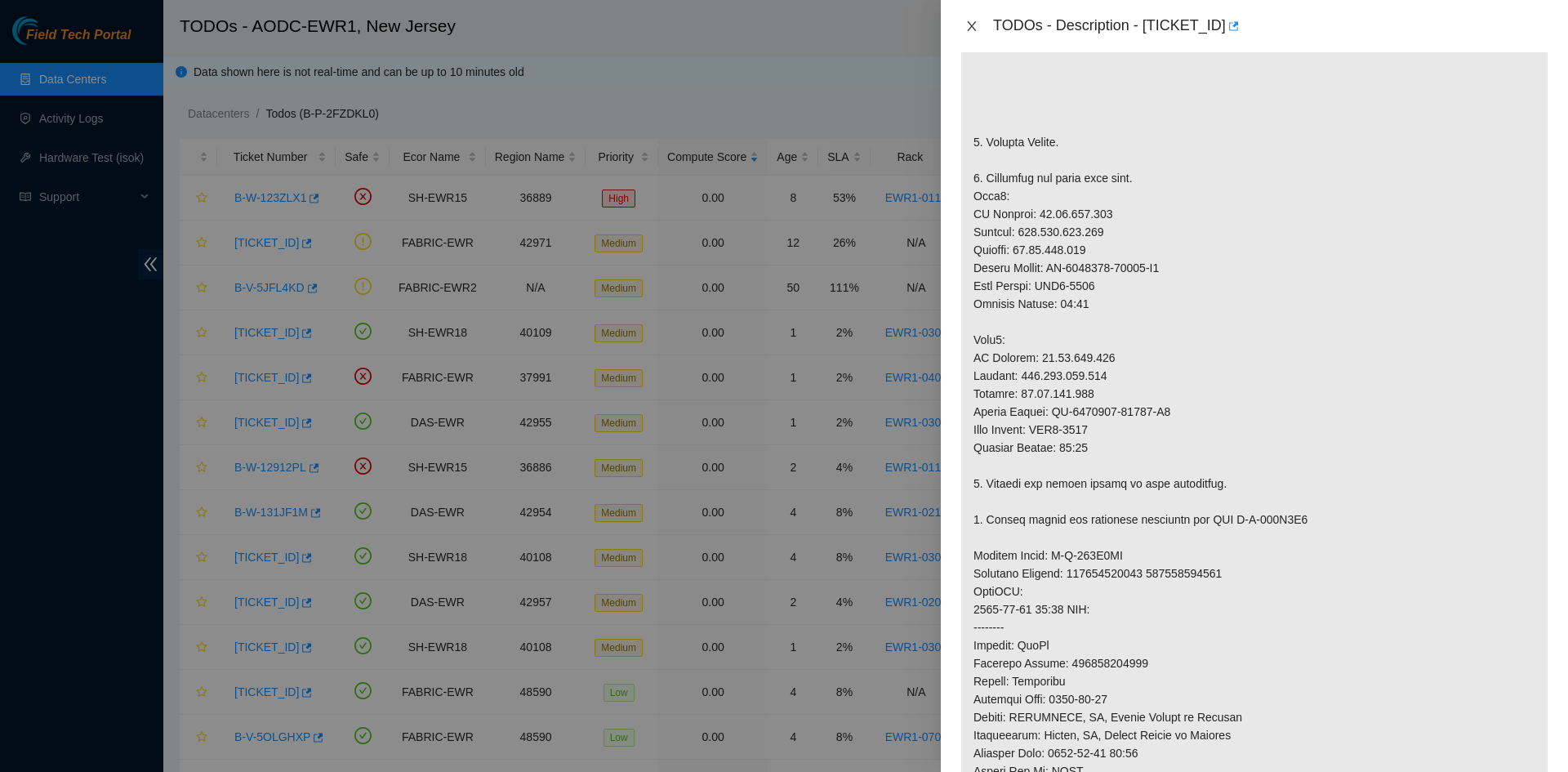 click 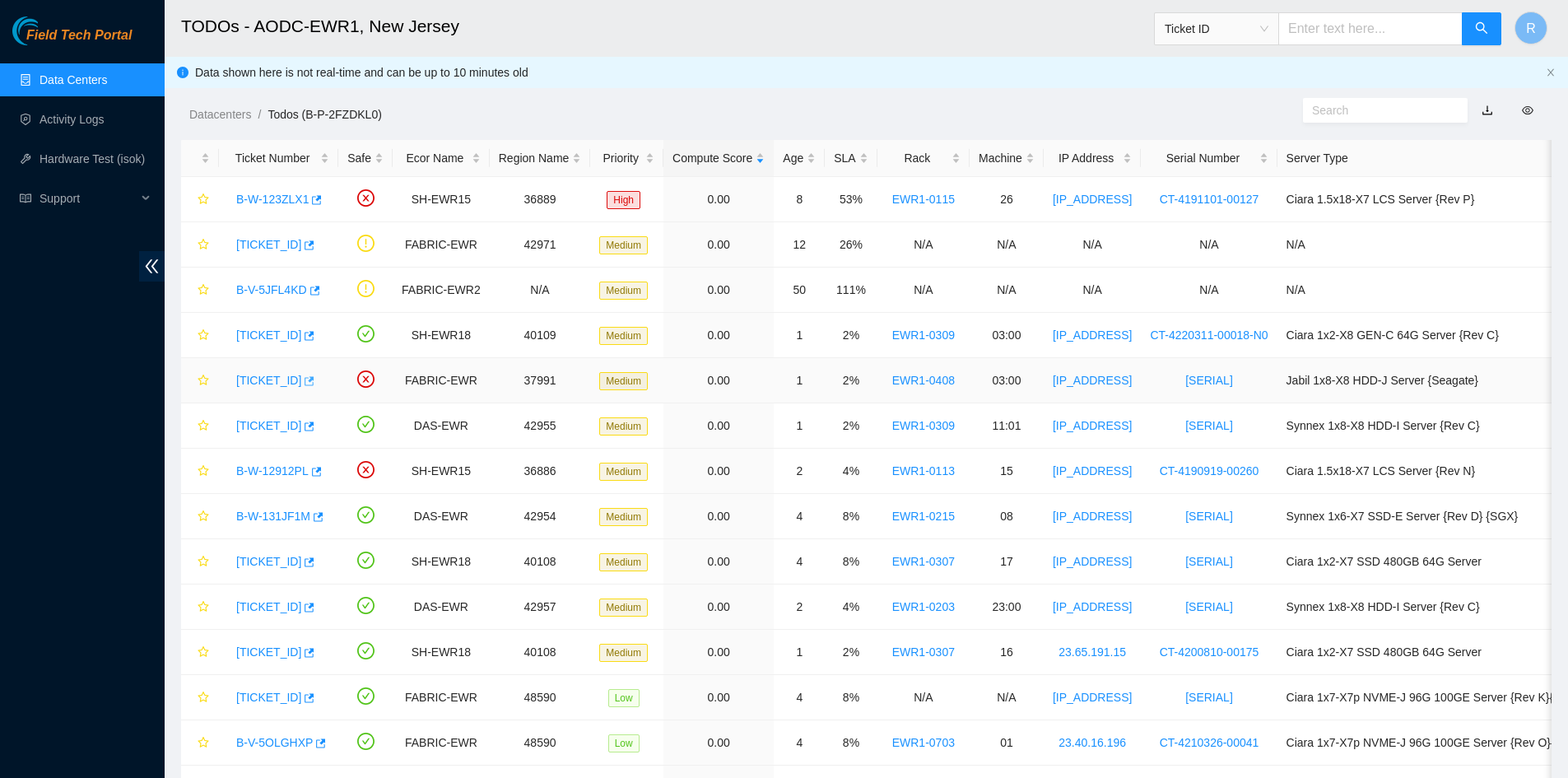 scroll, scrollTop: 309, scrollLeft: 0, axis: vertical 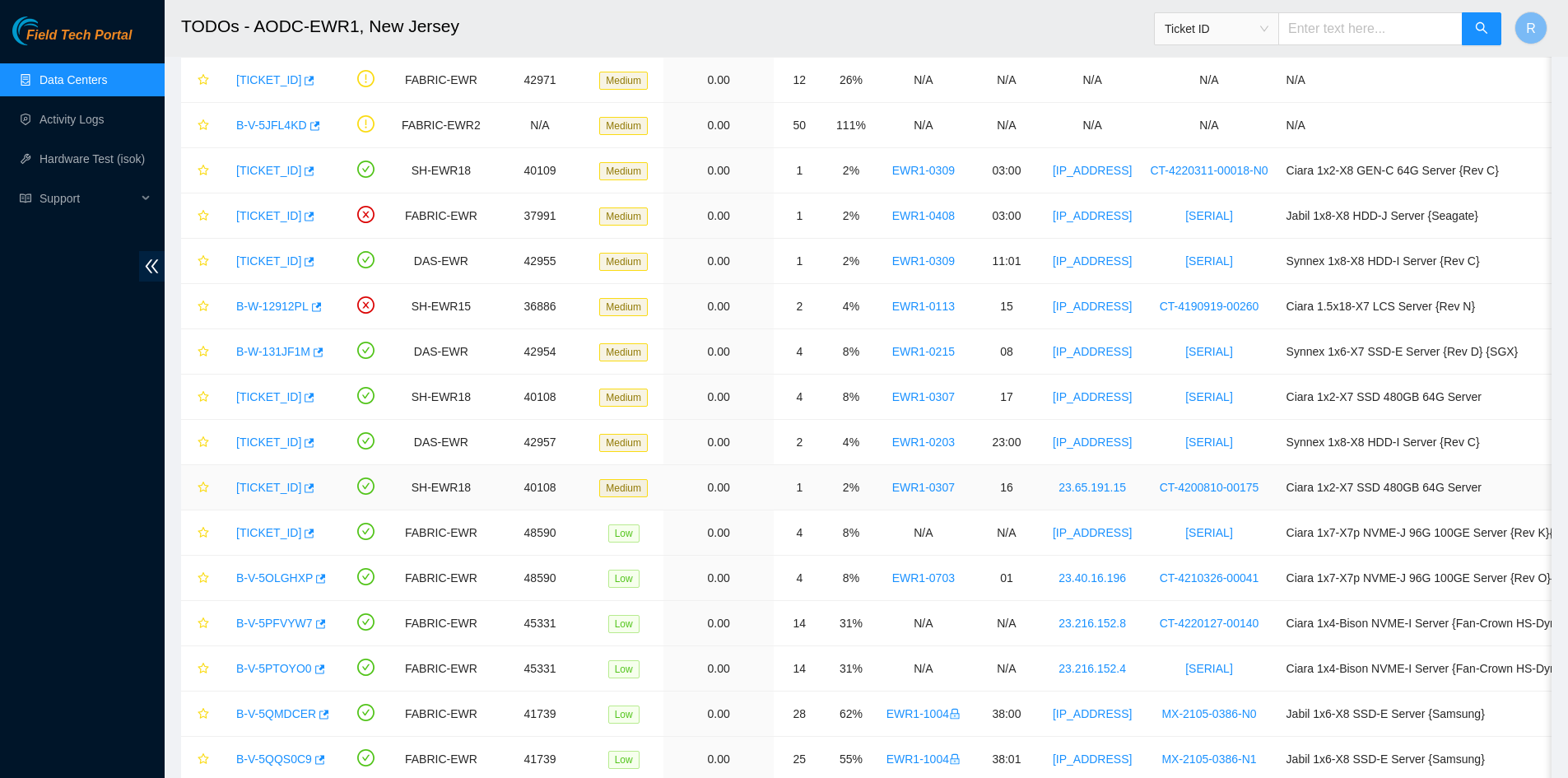 click on "[TICKET_ID]" at bounding box center (268, 487) 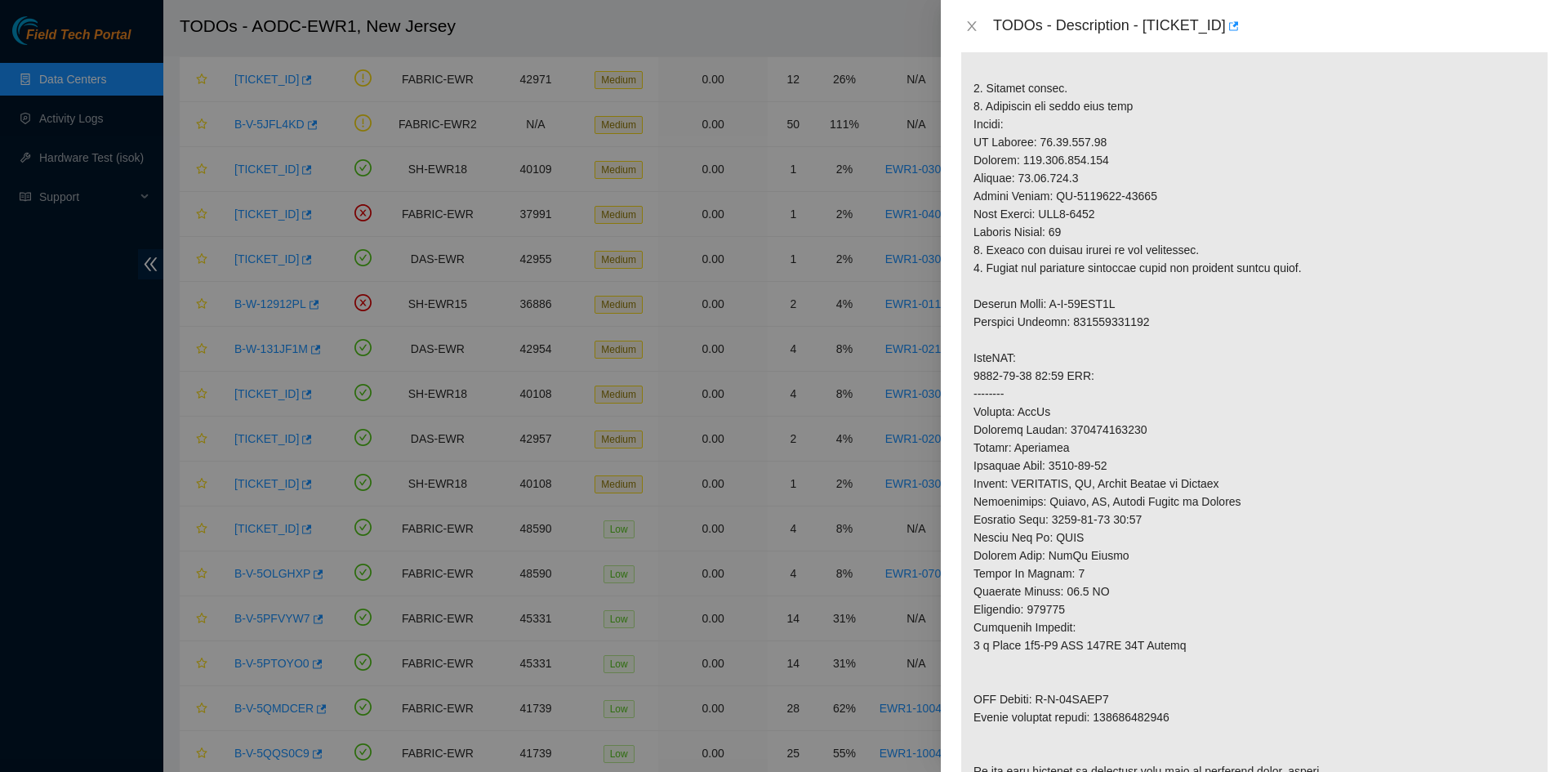 scroll, scrollTop: 378, scrollLeft: 0, axis: vertical 